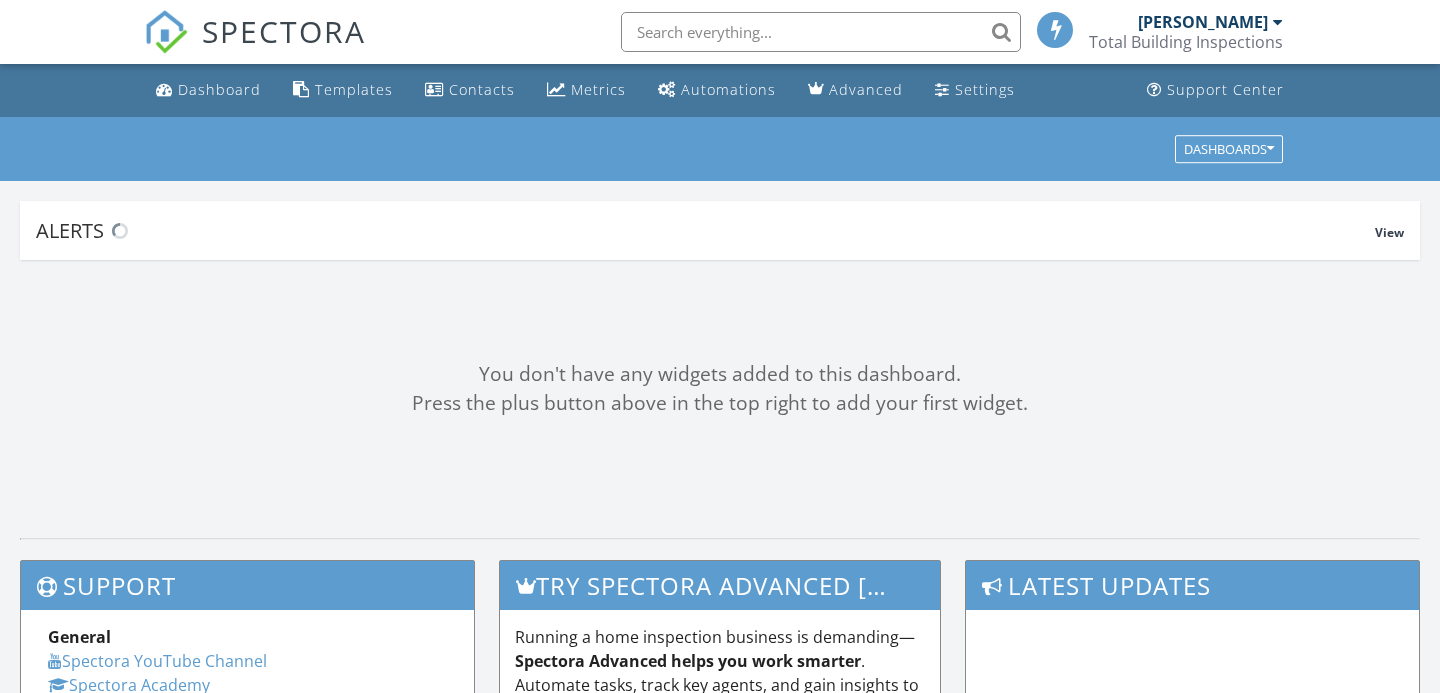 scroll, scrollTop: 0, scrollLeft: 0, axis: both 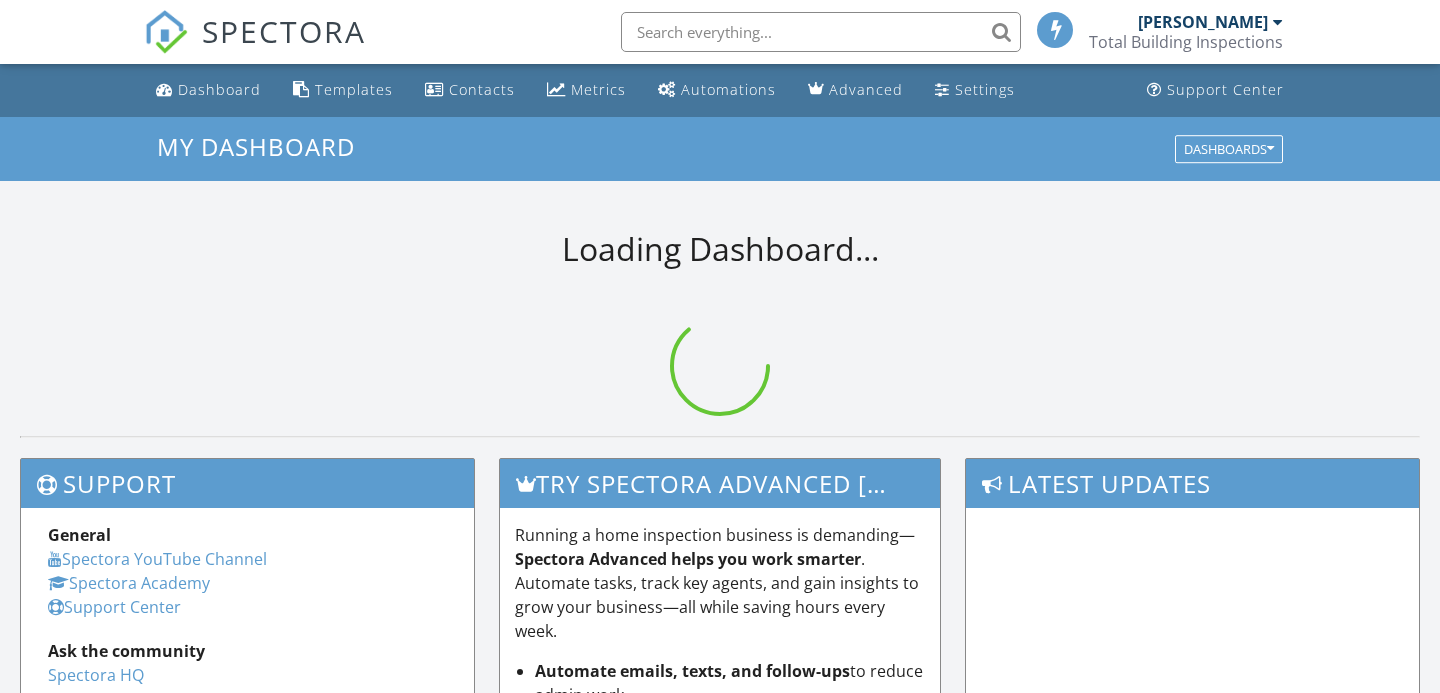 click at bounding box center (720, 447) 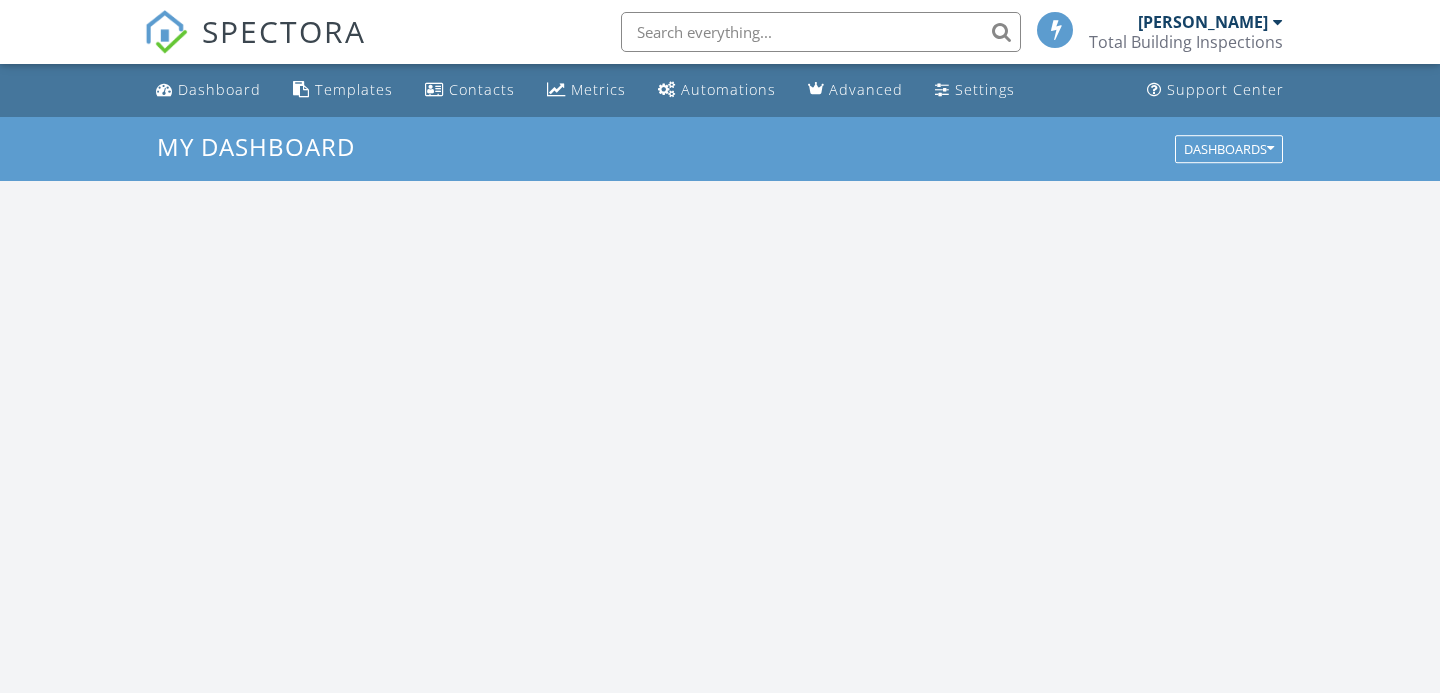 scroll, scrollTop: 10, scrollLeft: 10, axis: both 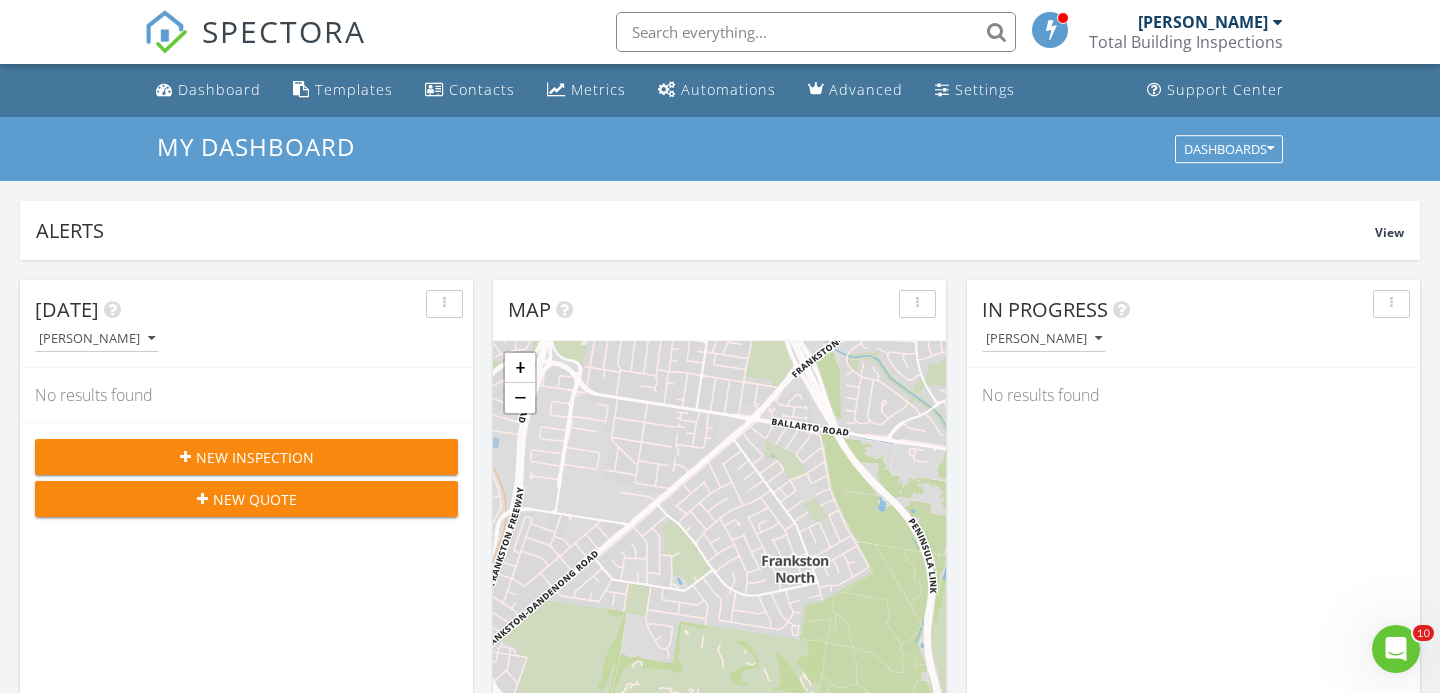 click on "New Inspection" at bounding box center [246, 457] 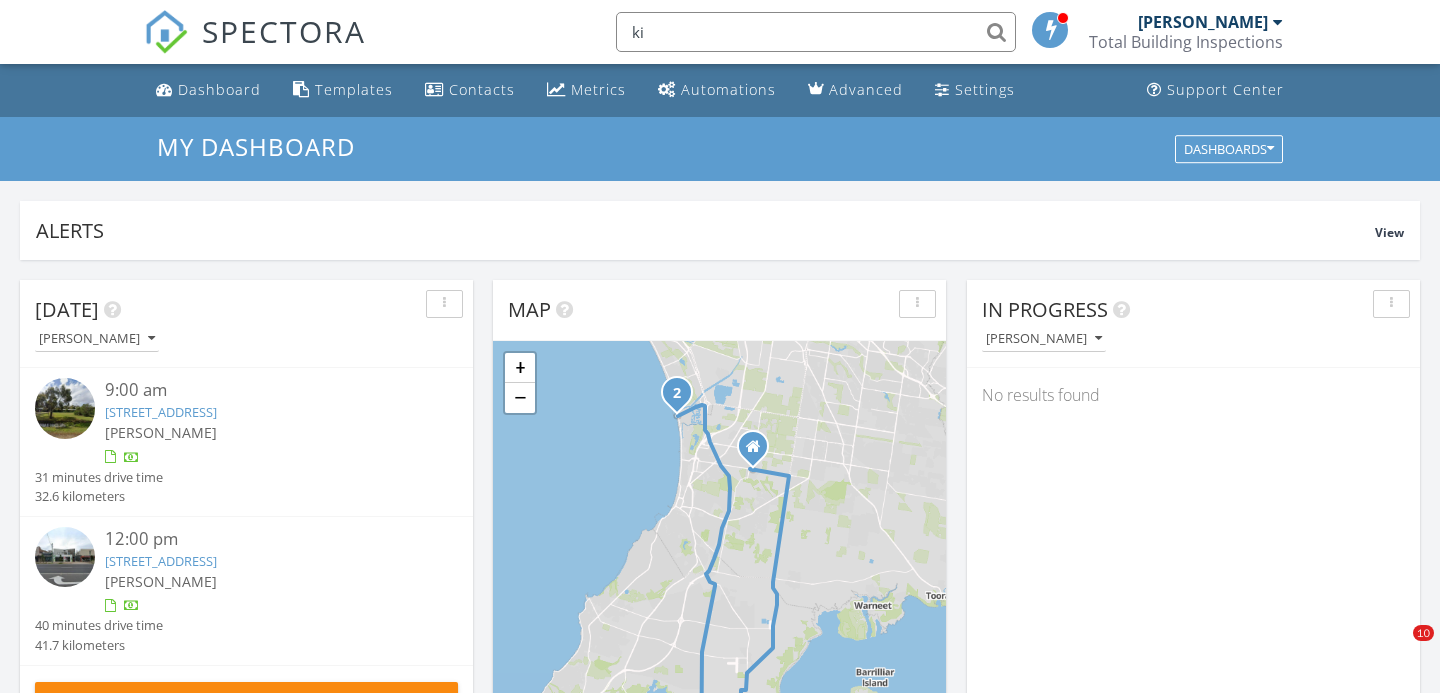 scroll, scrollTop: 0, scrollLeft: 0, axis: both 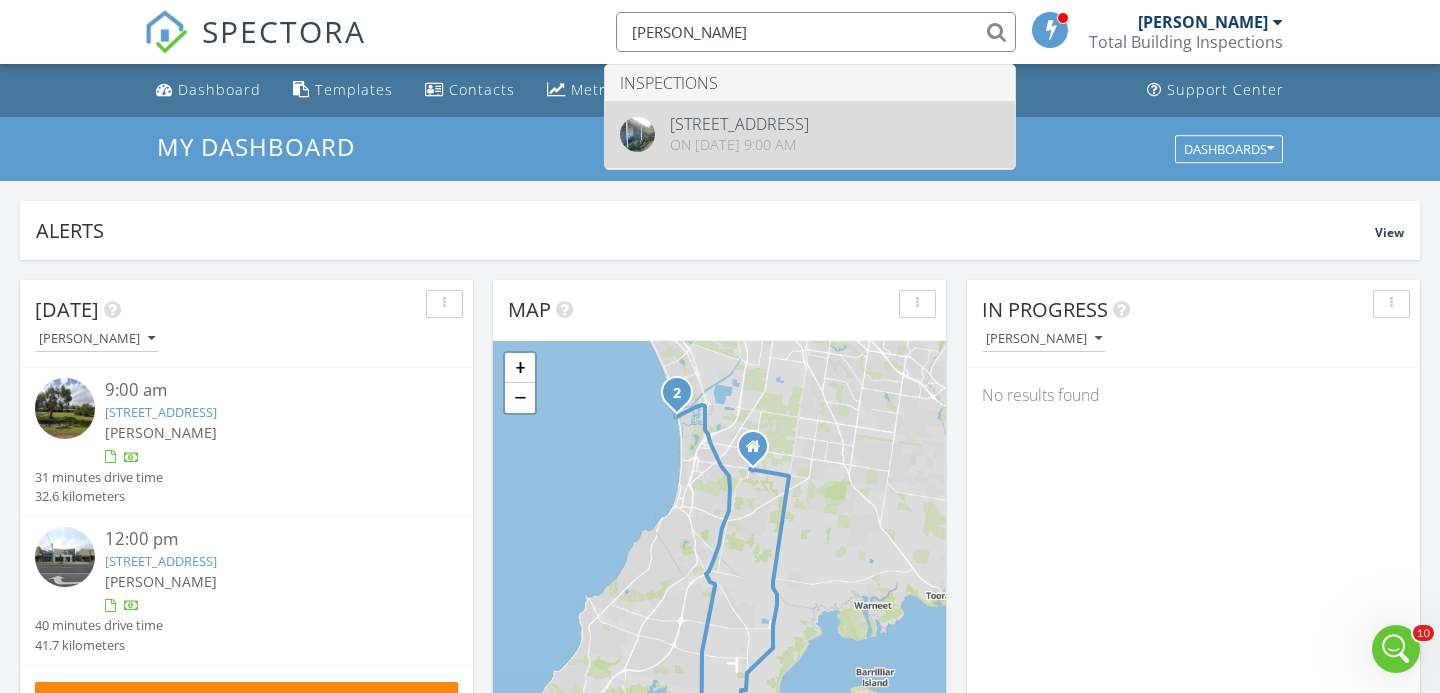 type on "kirby" 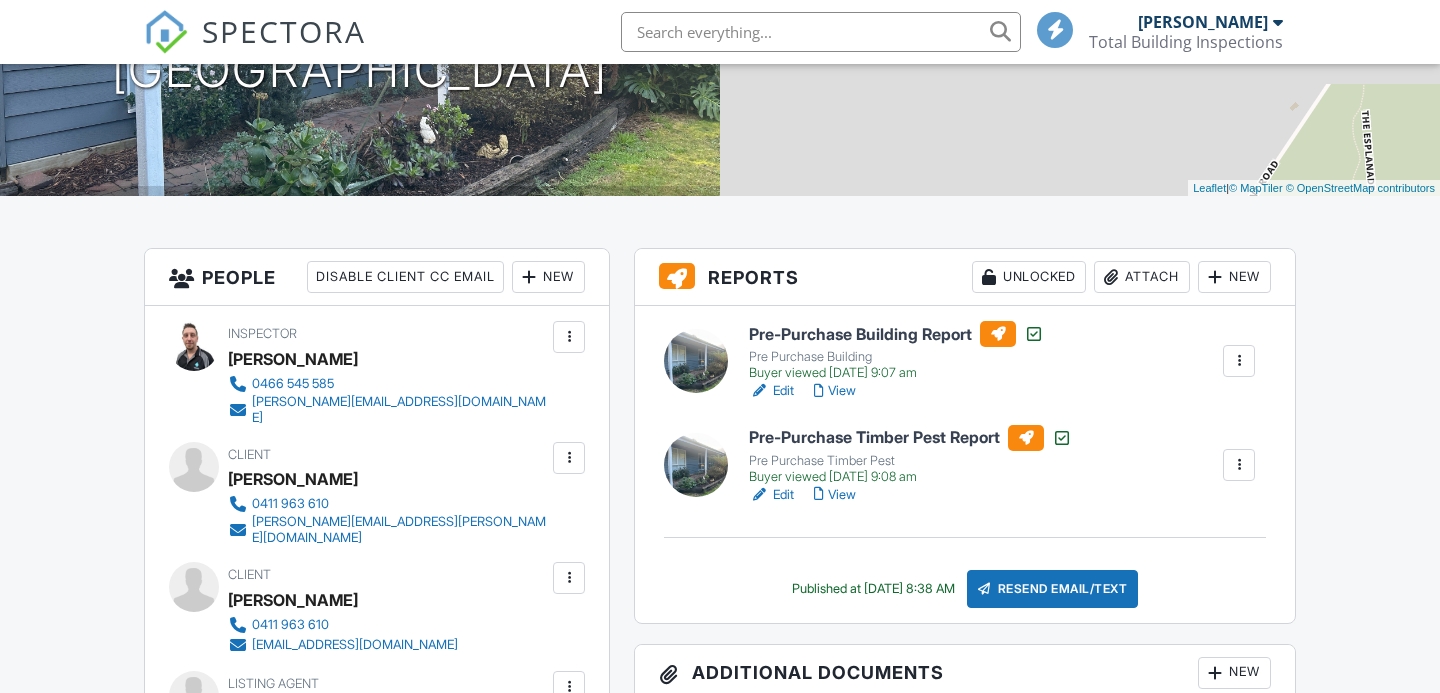 scroll, scrollTop: 338, scrollLeft: 0, axis: vertical 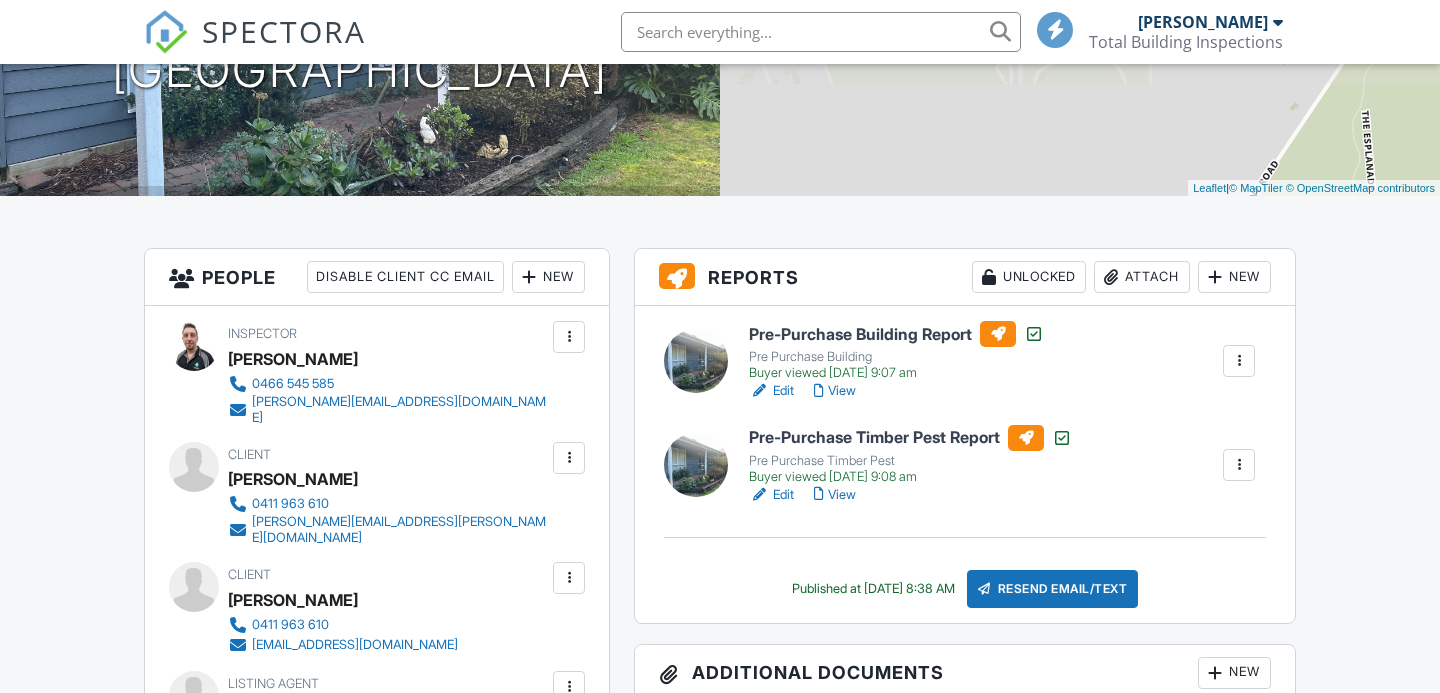 click on "View" at bounding box center (835, 391) 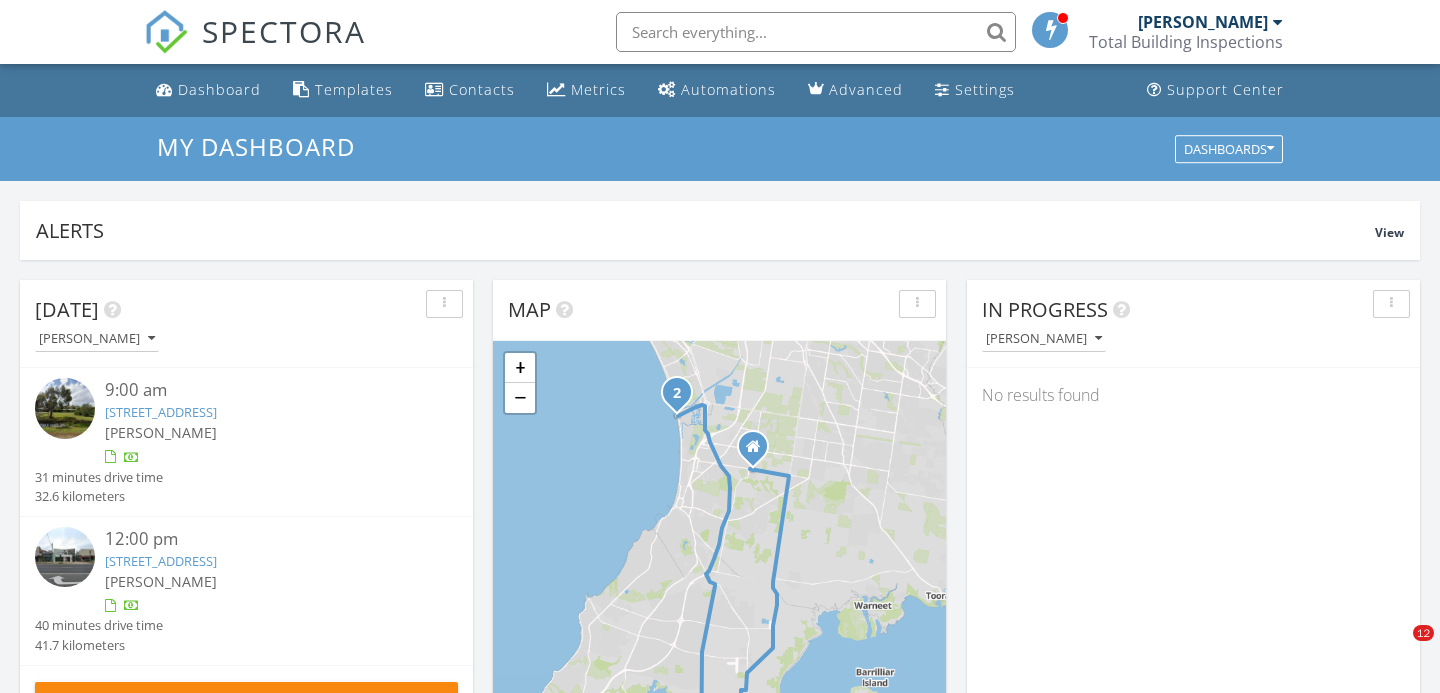 scroll, scrollTop: 0, scrollLeft: 0, axis: both 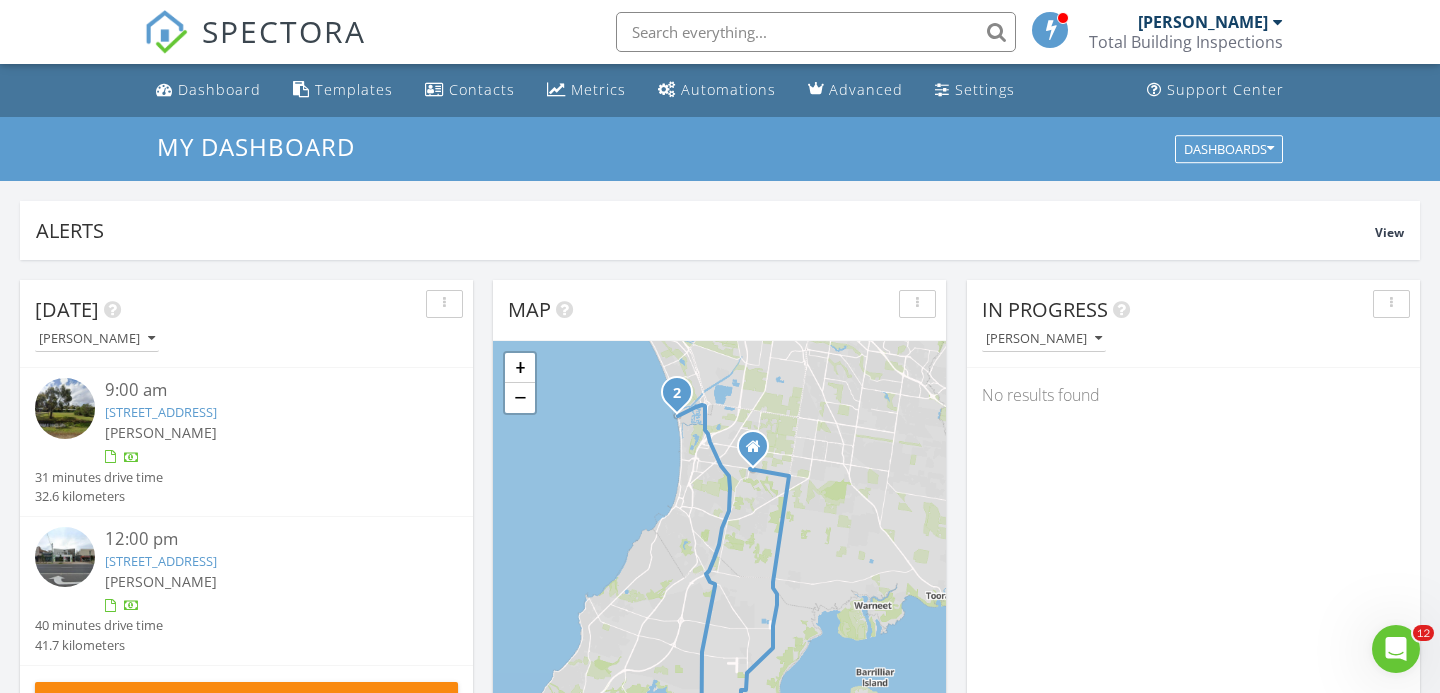 click at bounding box center [816, 32] 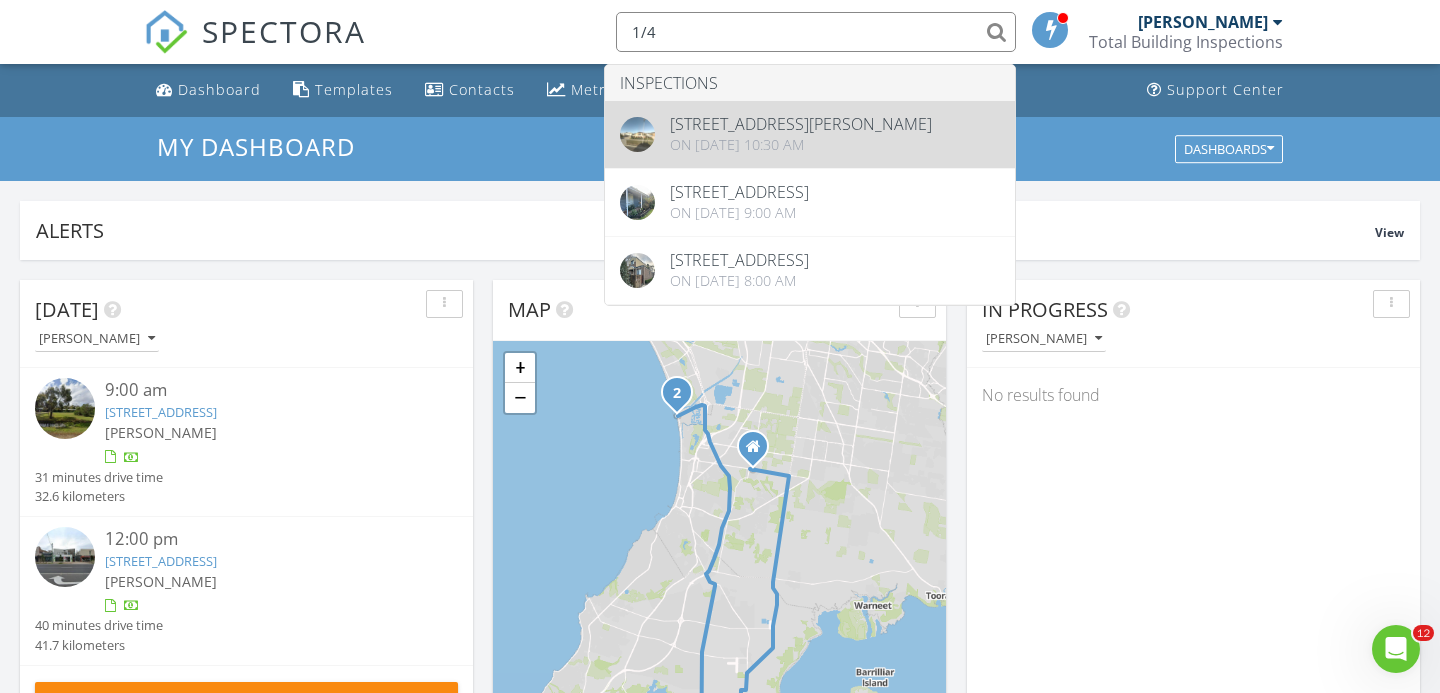 type on "1/4" 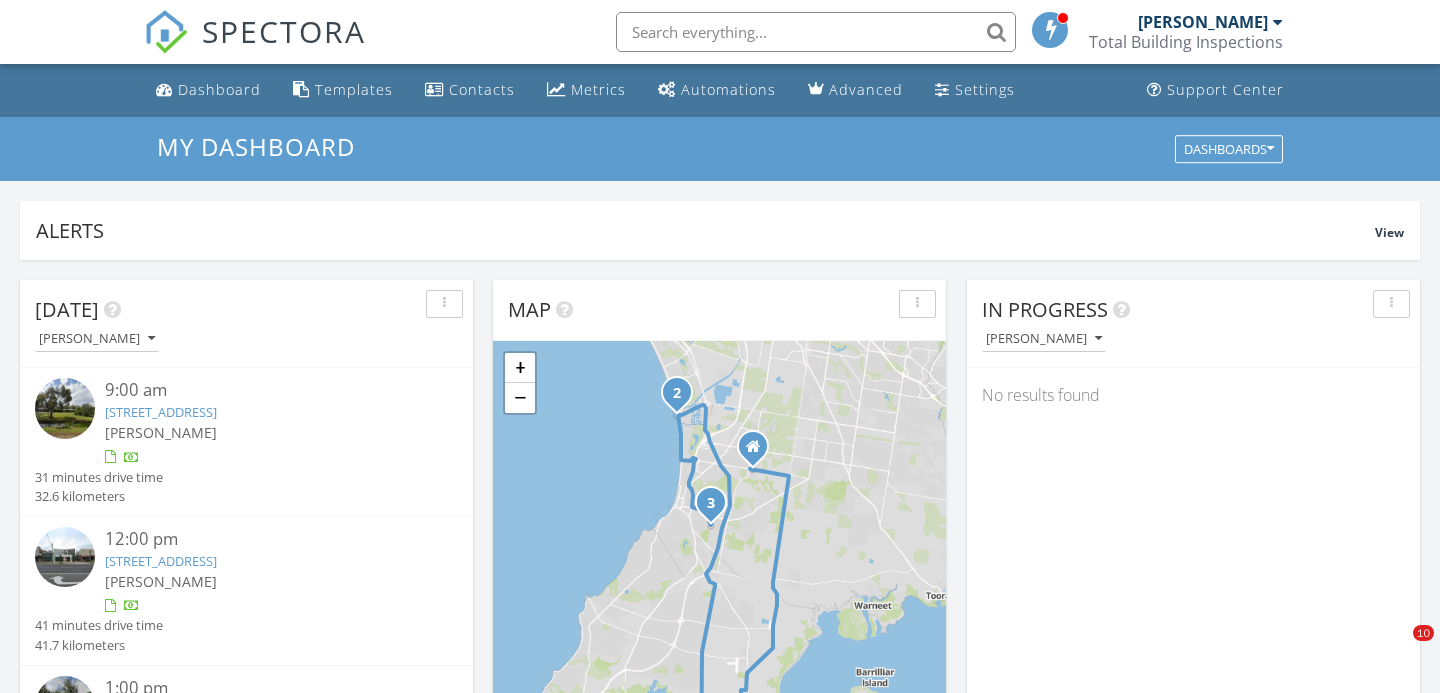 scroll, scrollTop: 0, scrollLeft: 0, axis: both 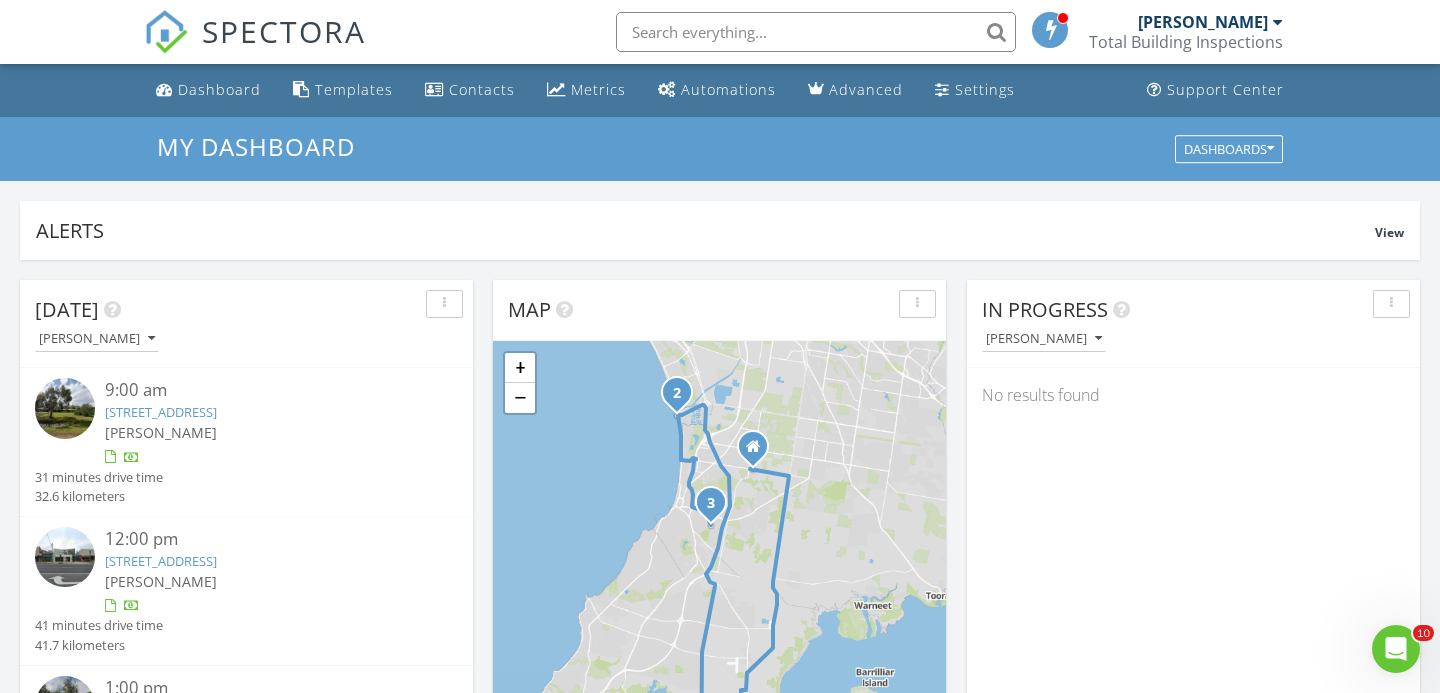 click at bounding box center [444, 304] 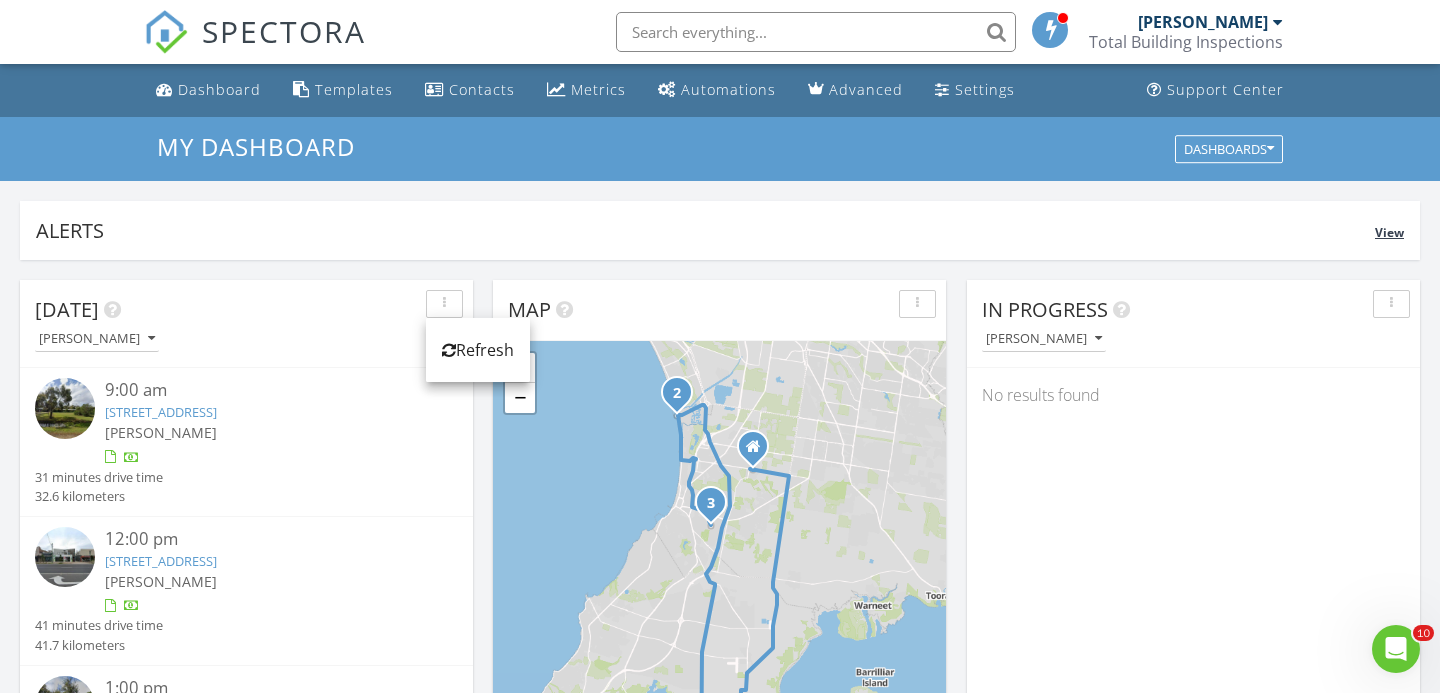 click on "Alerts" at bounding box center [705, 230] 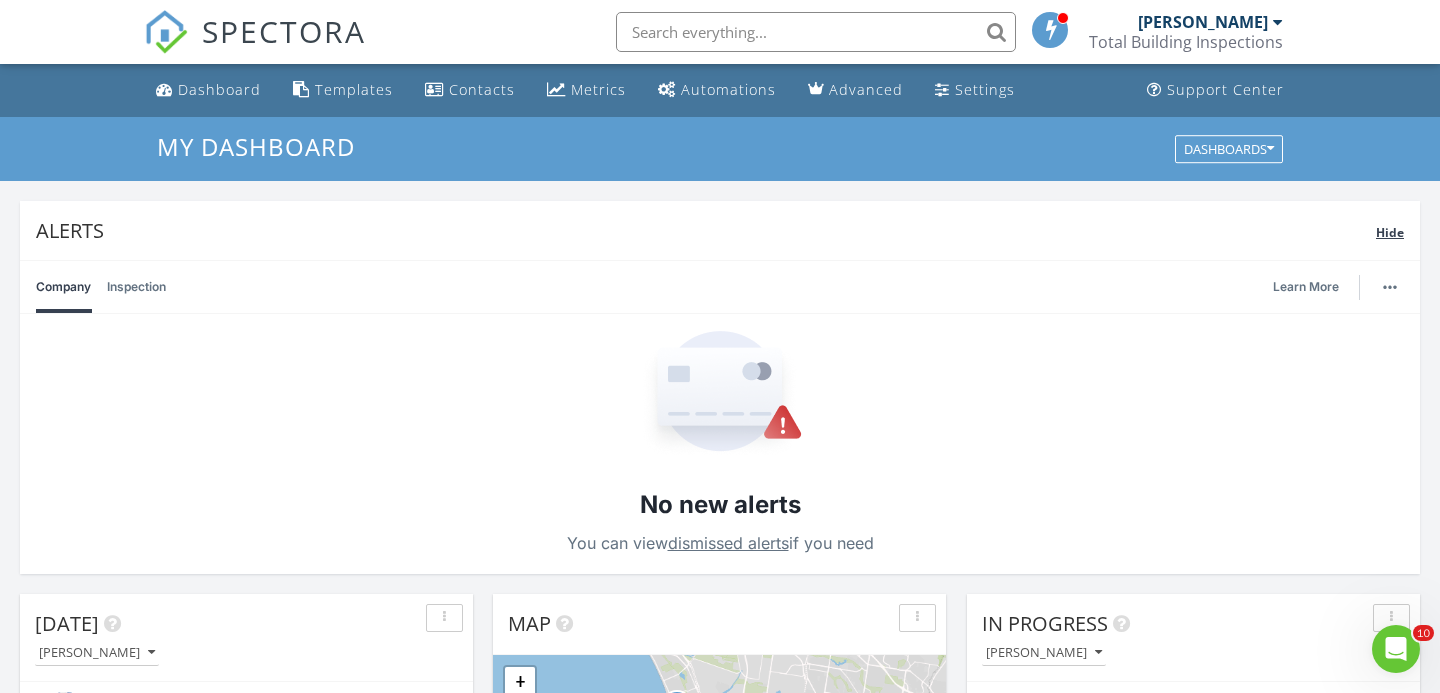 click on "Alerts" at bounding box center (706, 230) 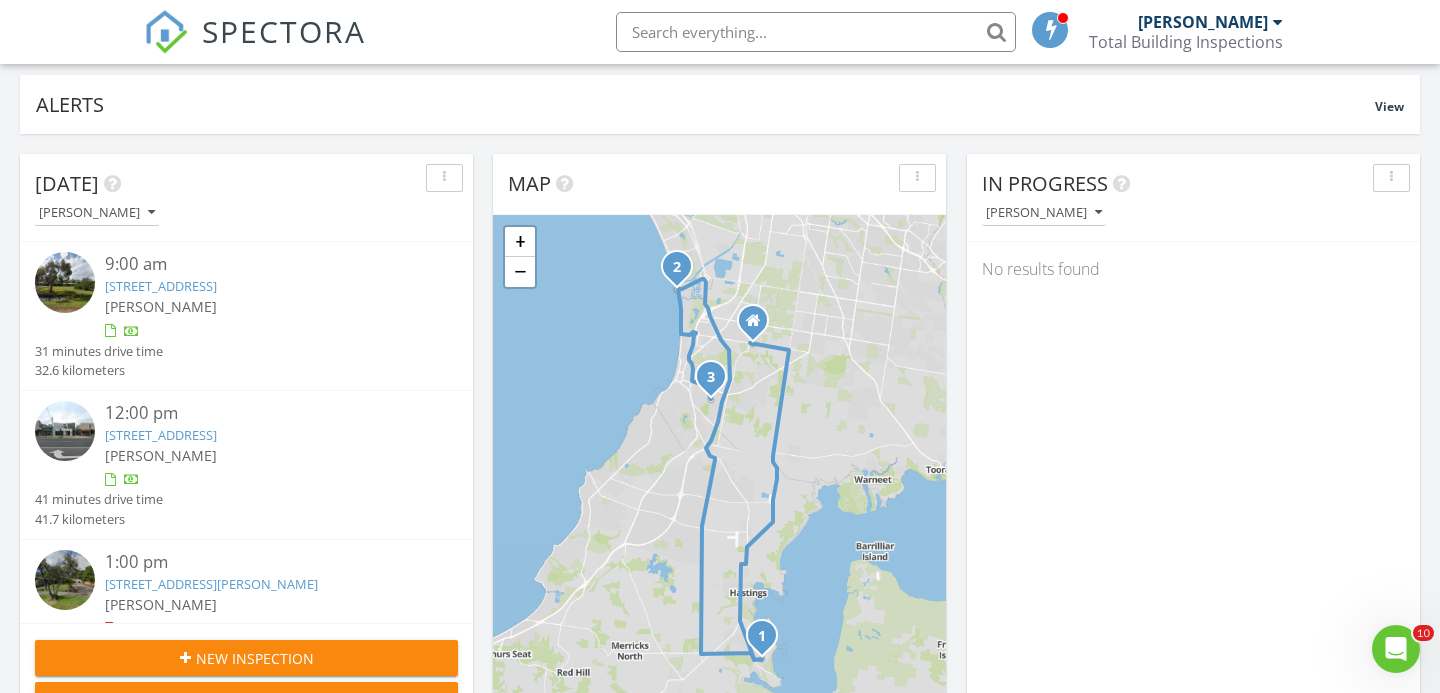 scroll, scrollTop: 192, scrollLeft: 0, axis: vertical 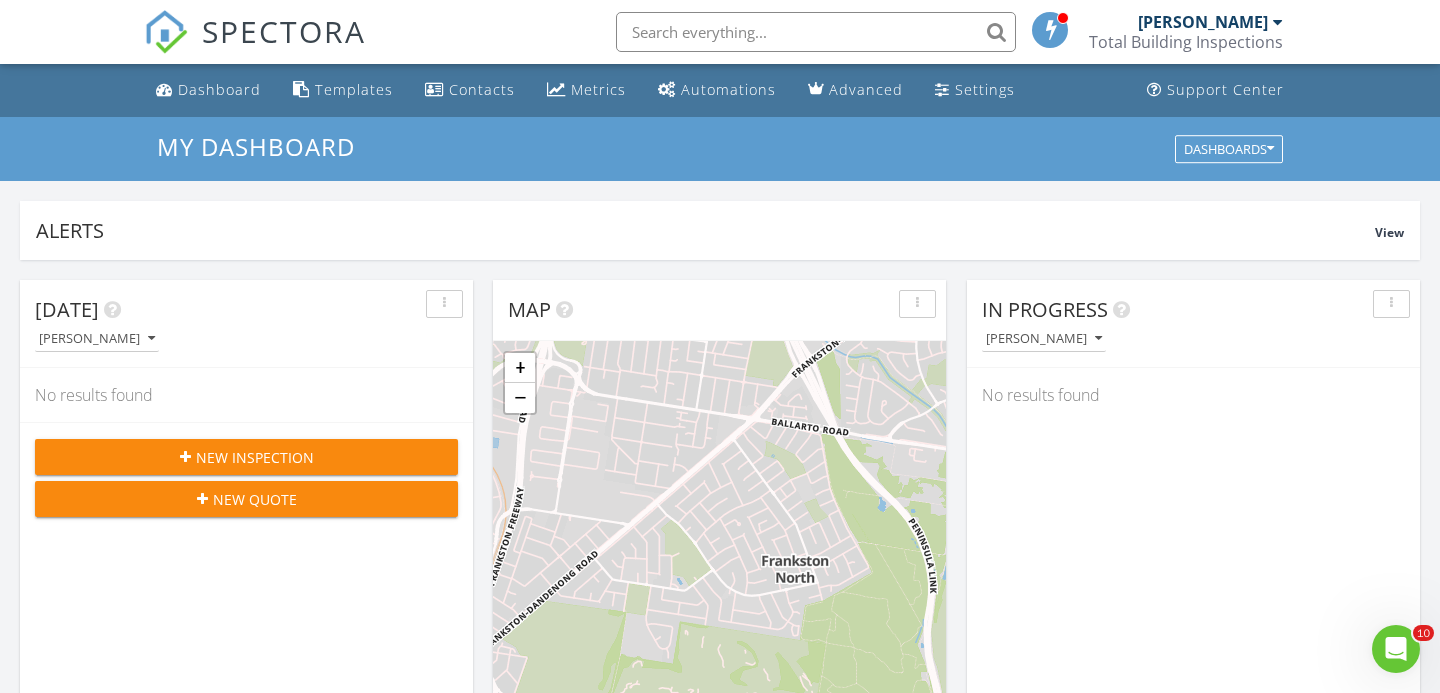 click at bounding box center (816, 32) 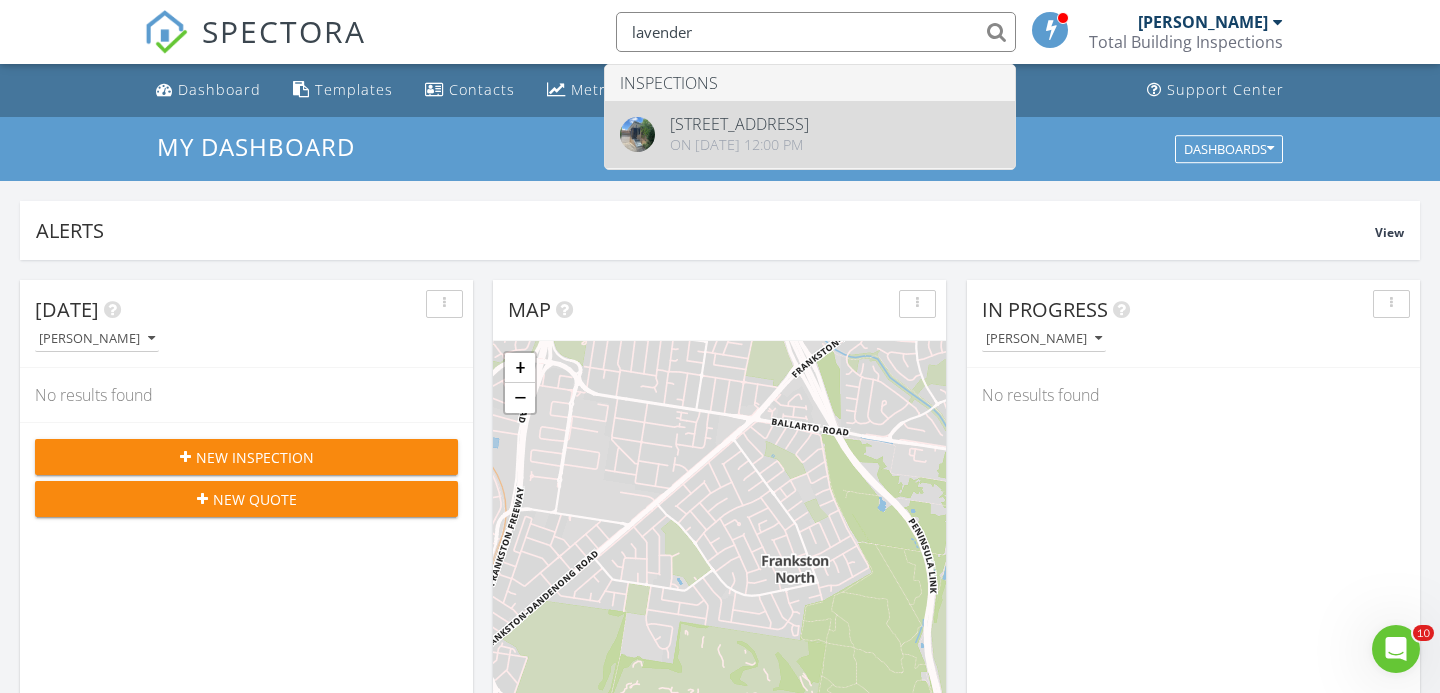 type on "lavender" 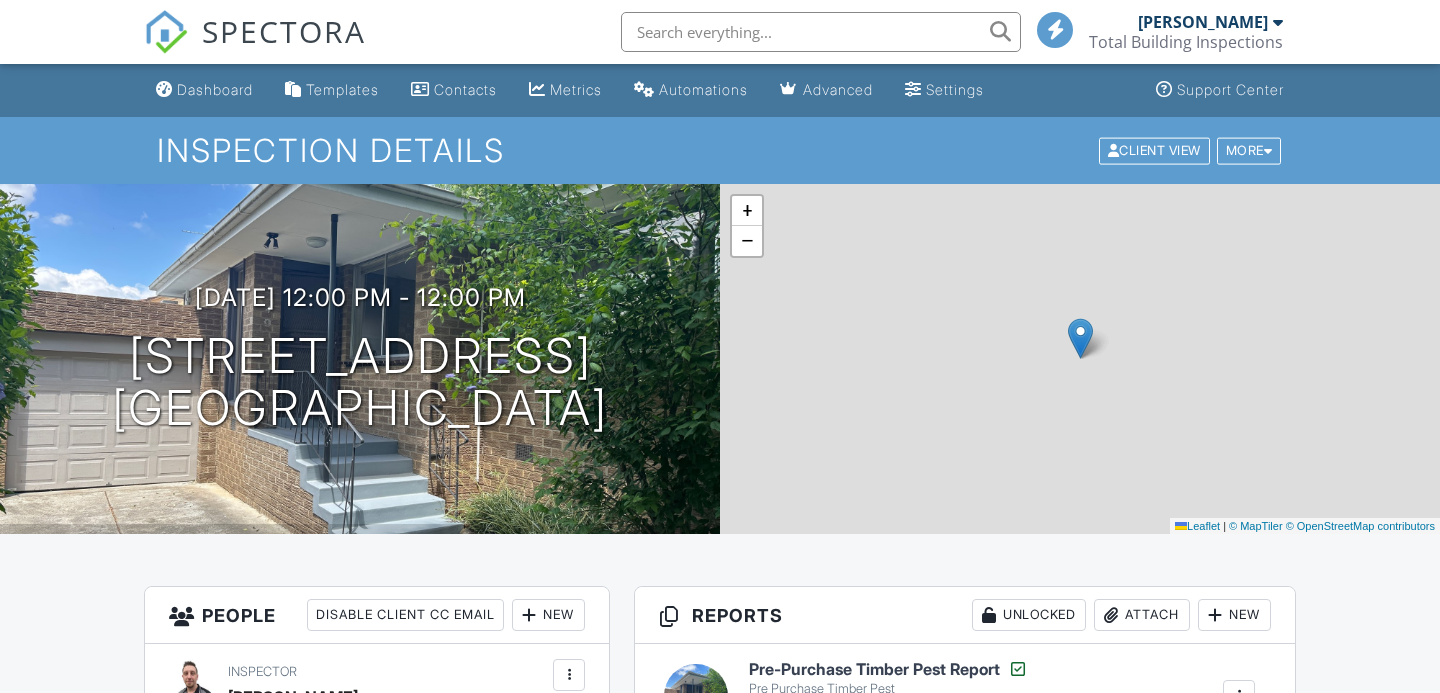 scroll, scrollTop: 0, scrollLeft: 0, axis: both 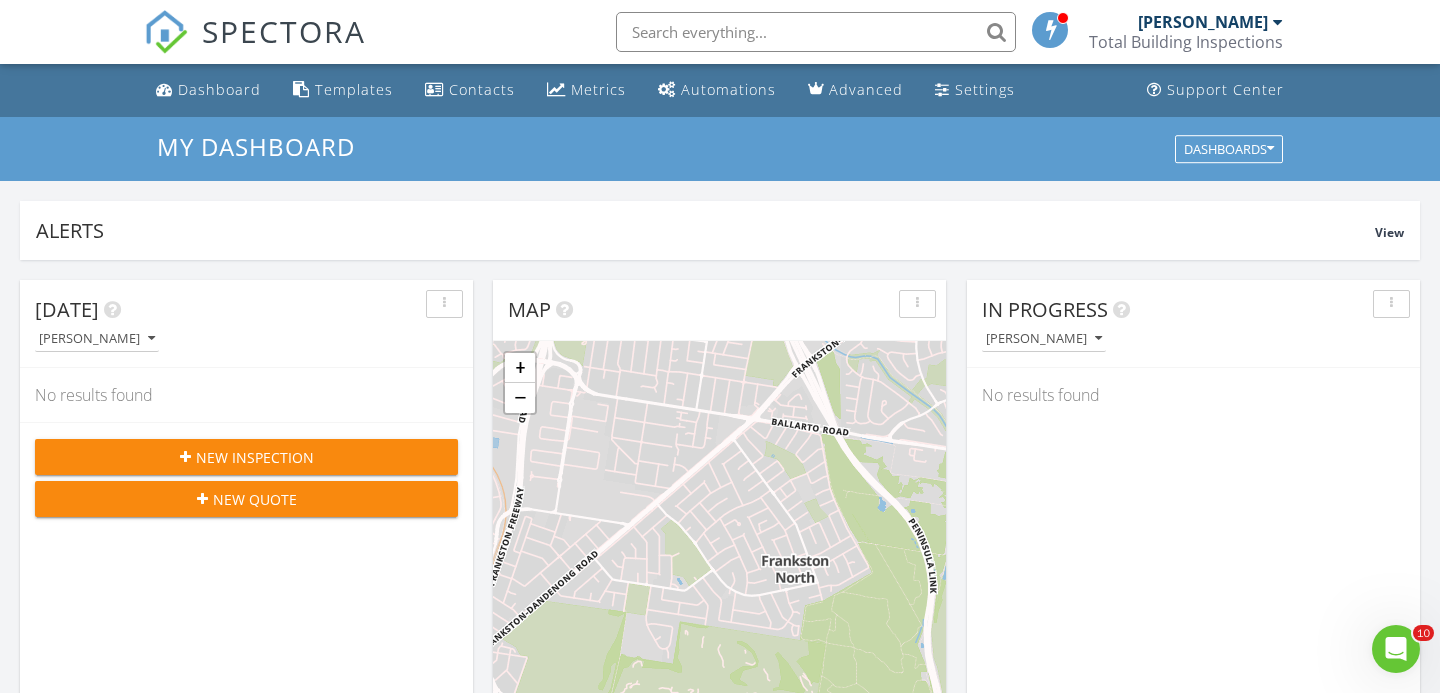 click at bounding box center [816, 32] 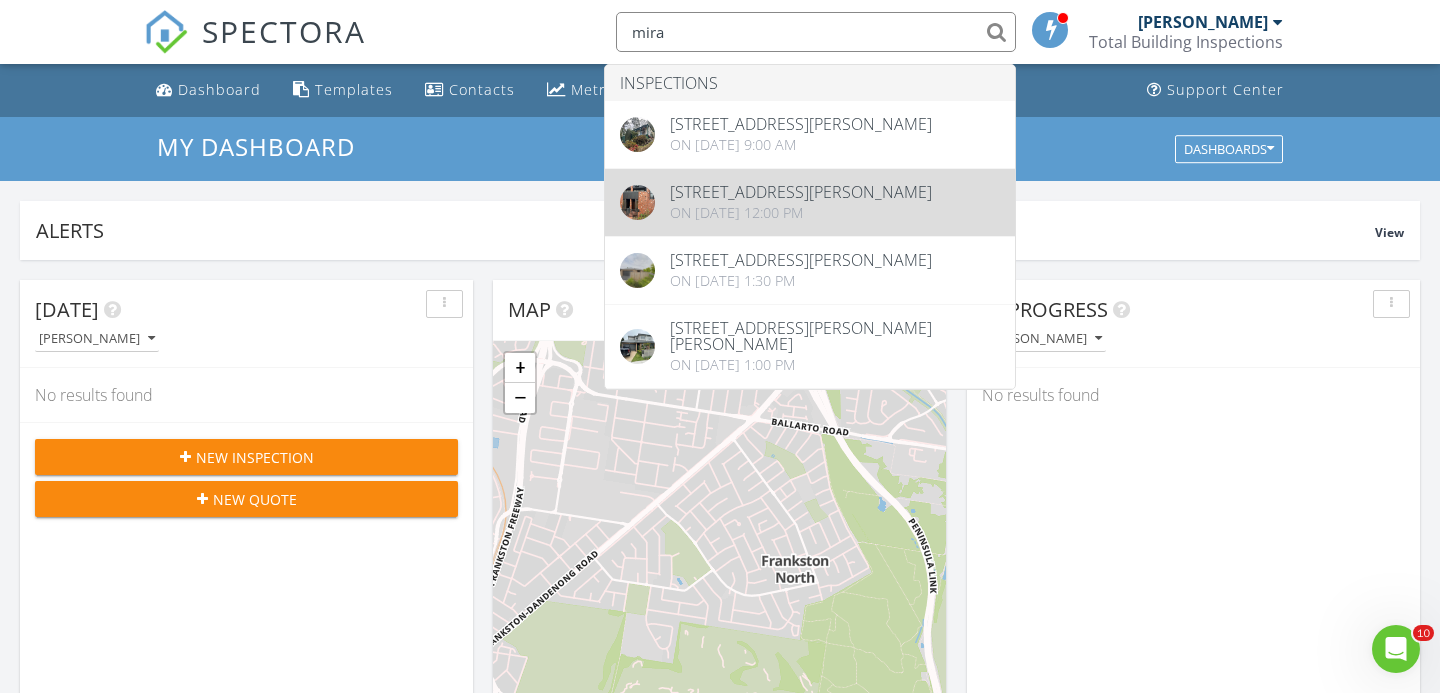 type on "mira" 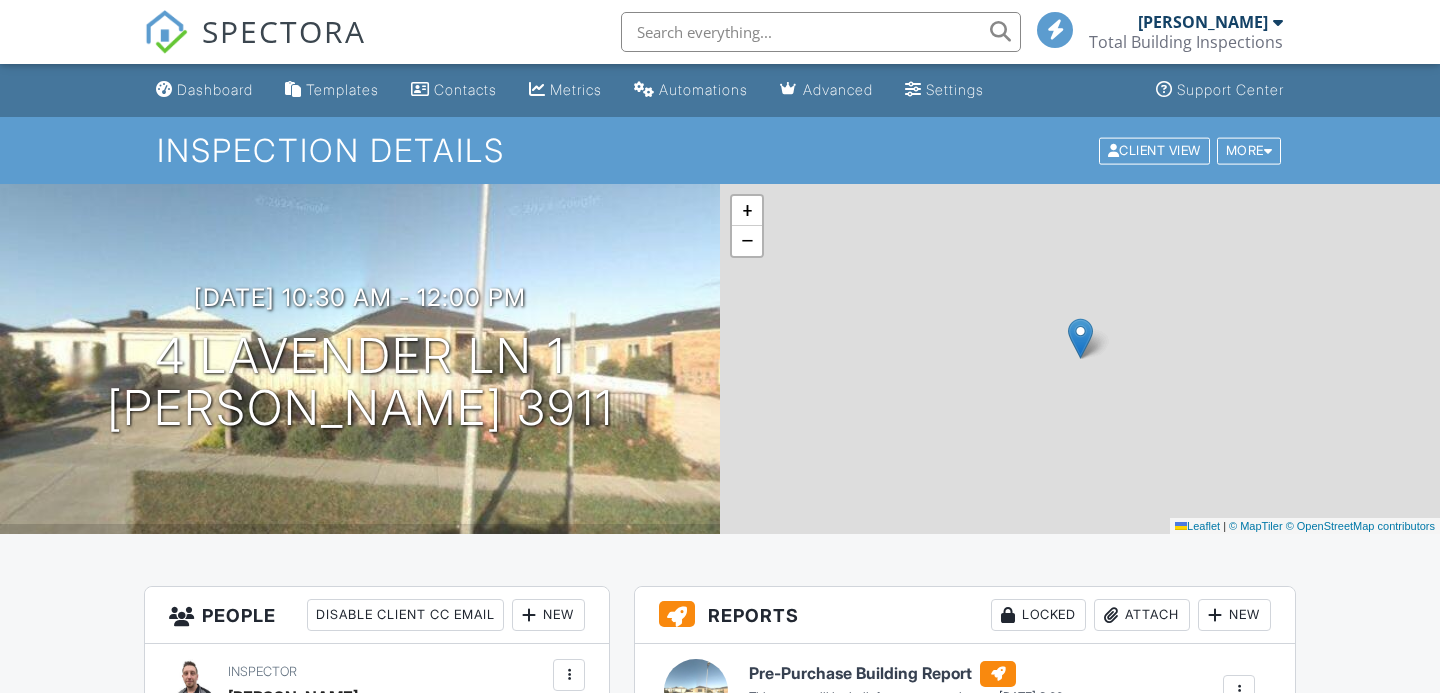 scroll, scrollTop: 0, scrollLeft: 0, axis: both 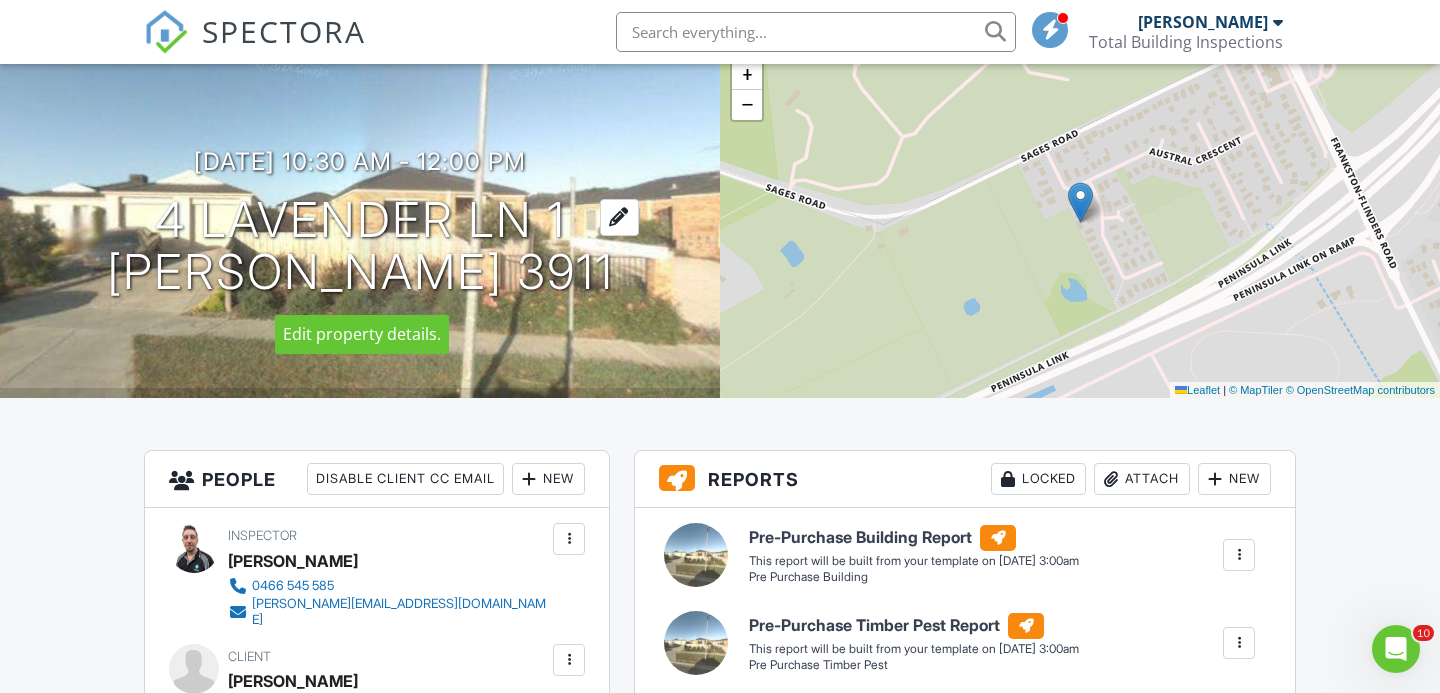 click at bounding box center (619, 217) 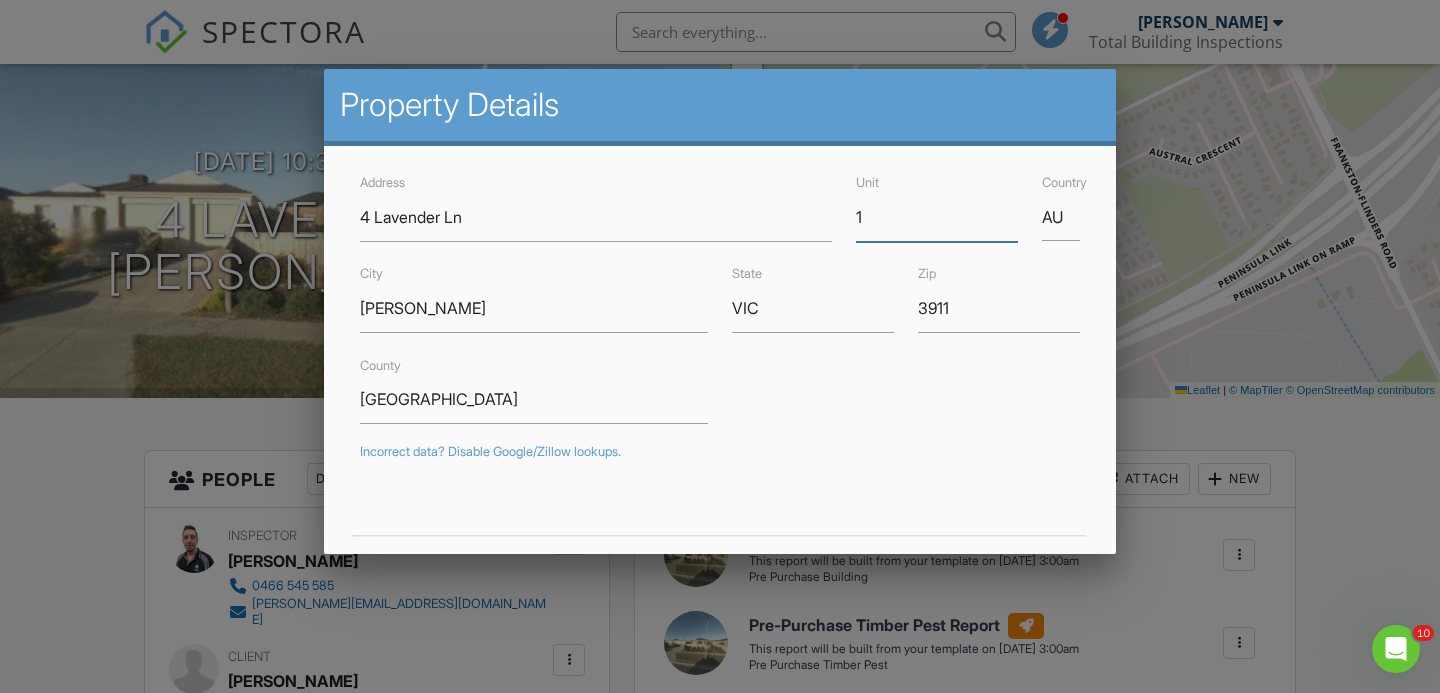 click on "1" at bounding box center [937, 217] 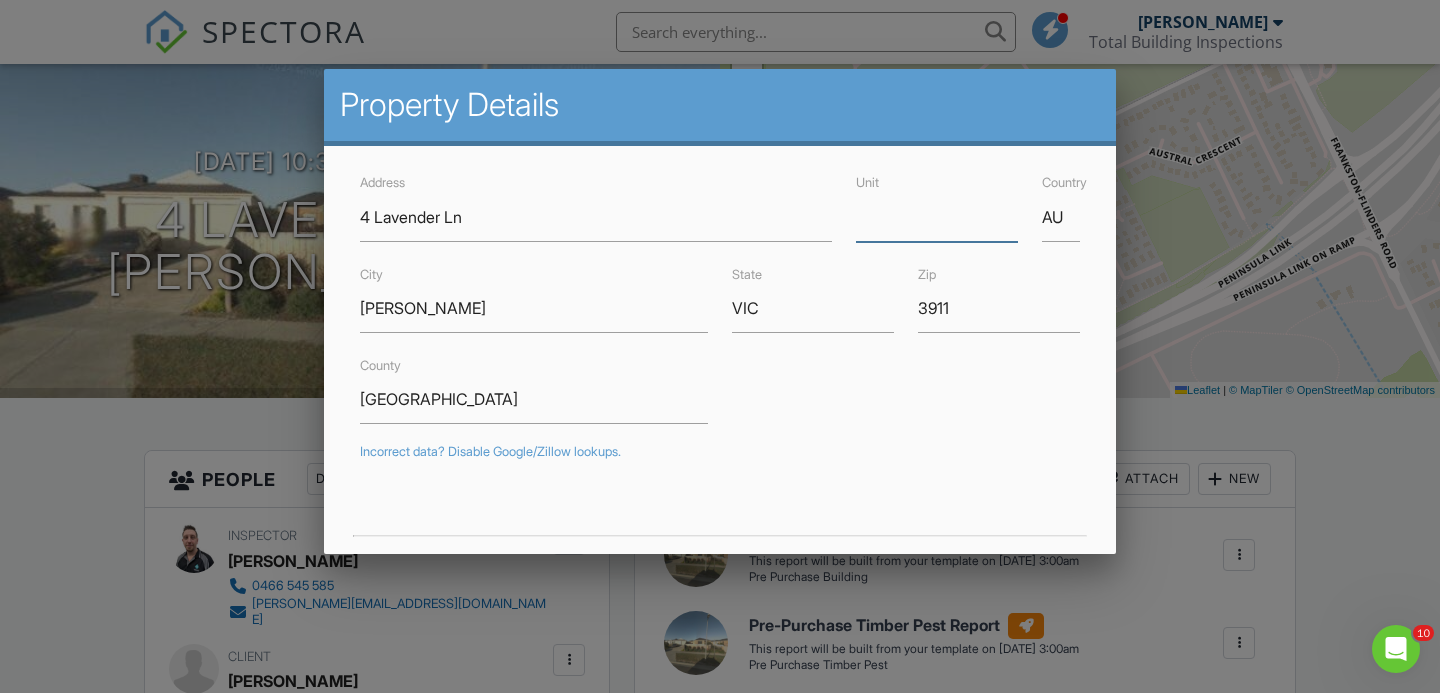 type 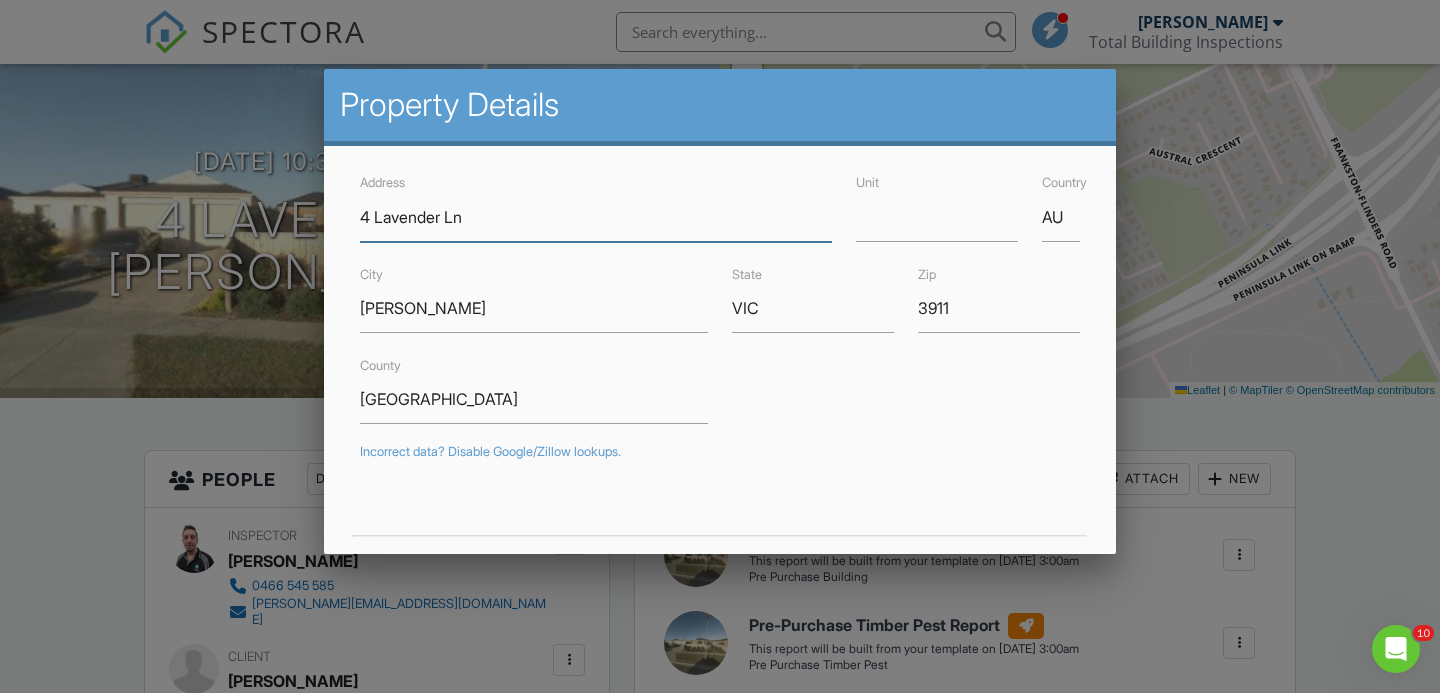 click on "4 Lavender Ln" at bounding box center (596, 217) 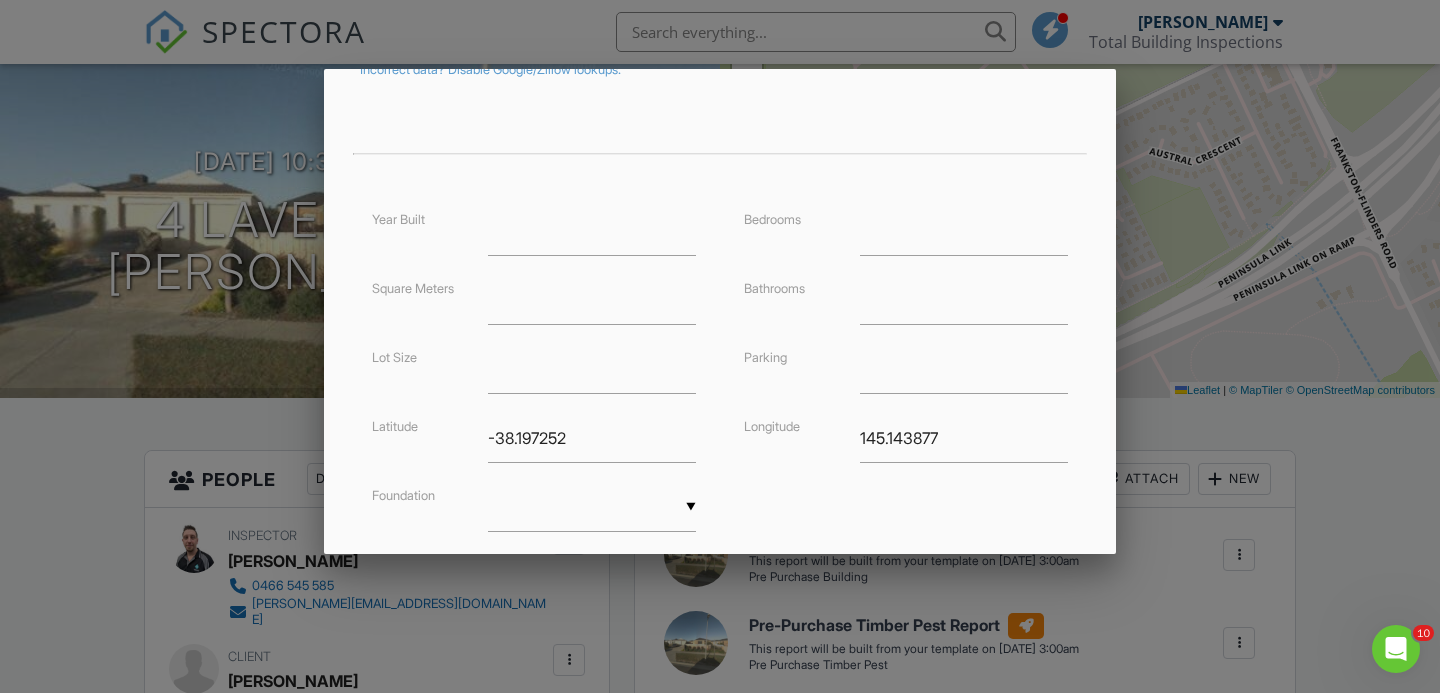 scroll, scrollTop: 514, scrollLeft: 0, axis: vertical 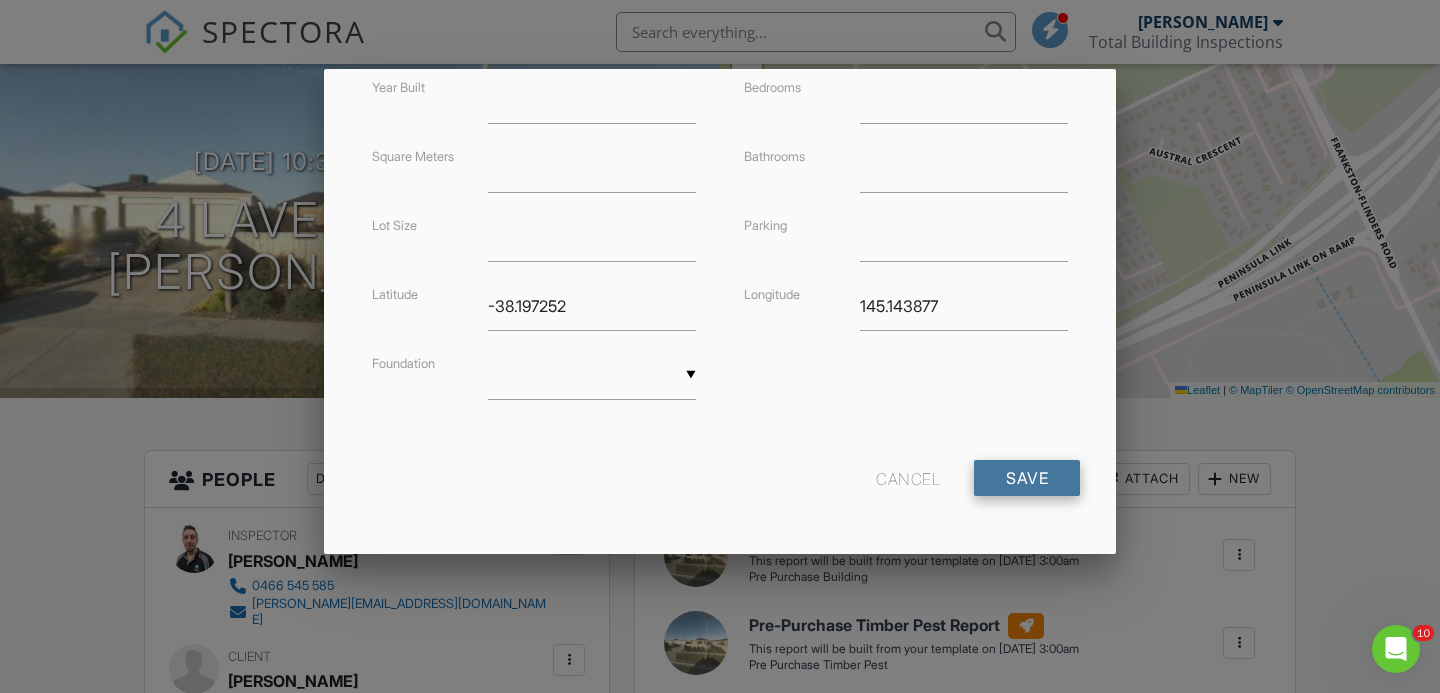 type on "1/4 Lavender Ln" 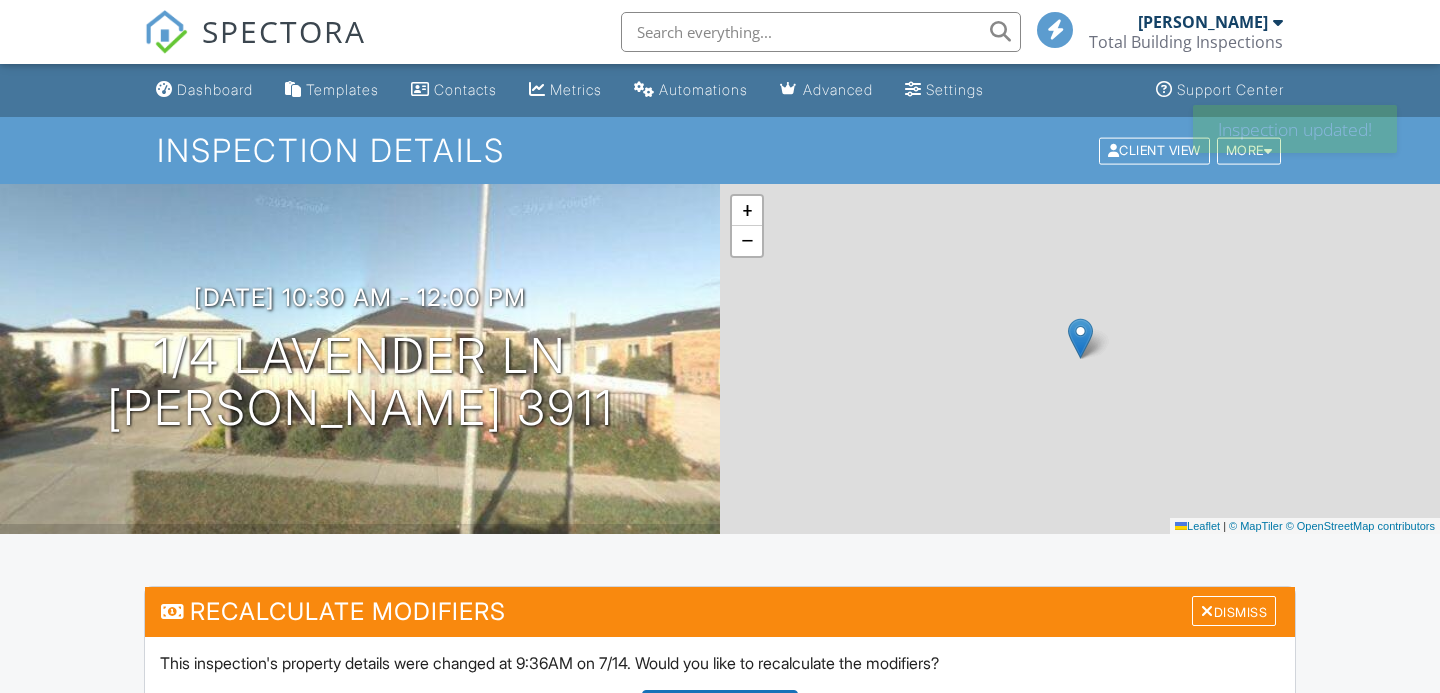 scroll, scrollTop: 0, scrollLeft: 0, axis: both 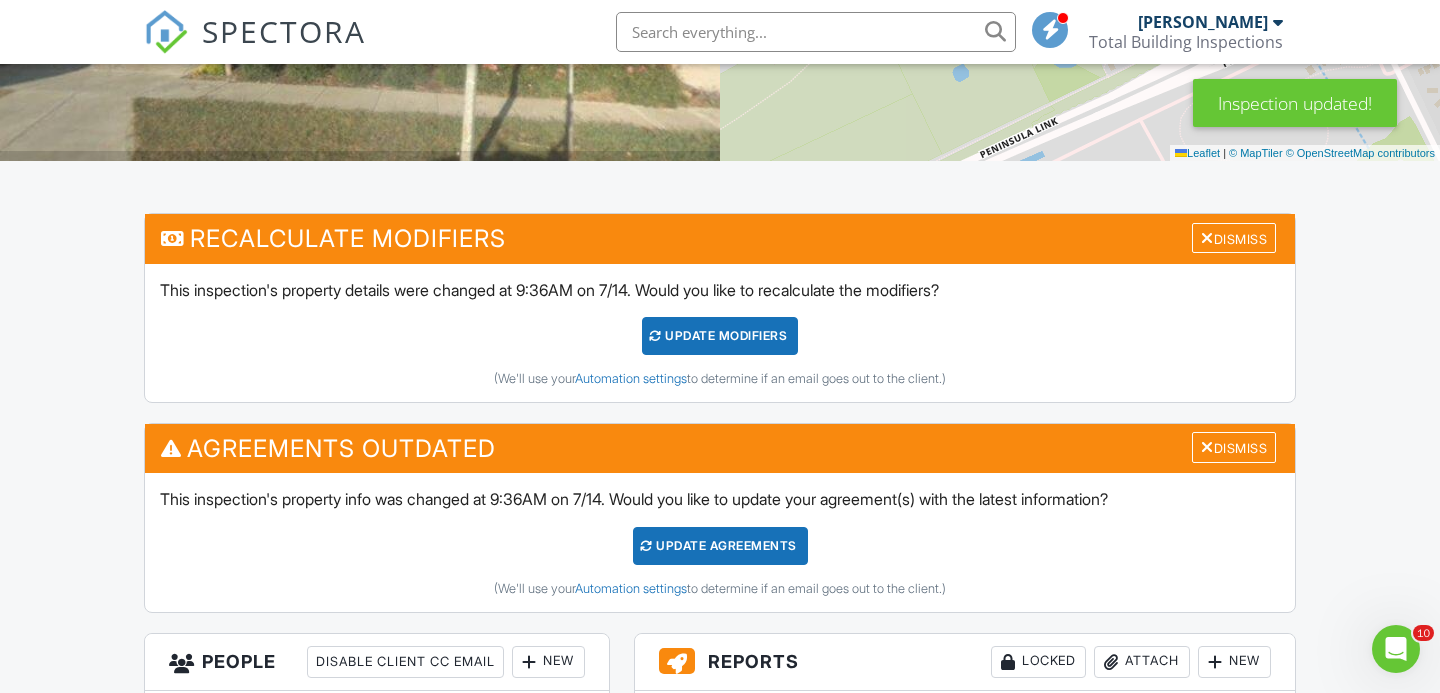 click on "Update Agreements" at bounding box center (720, 546) 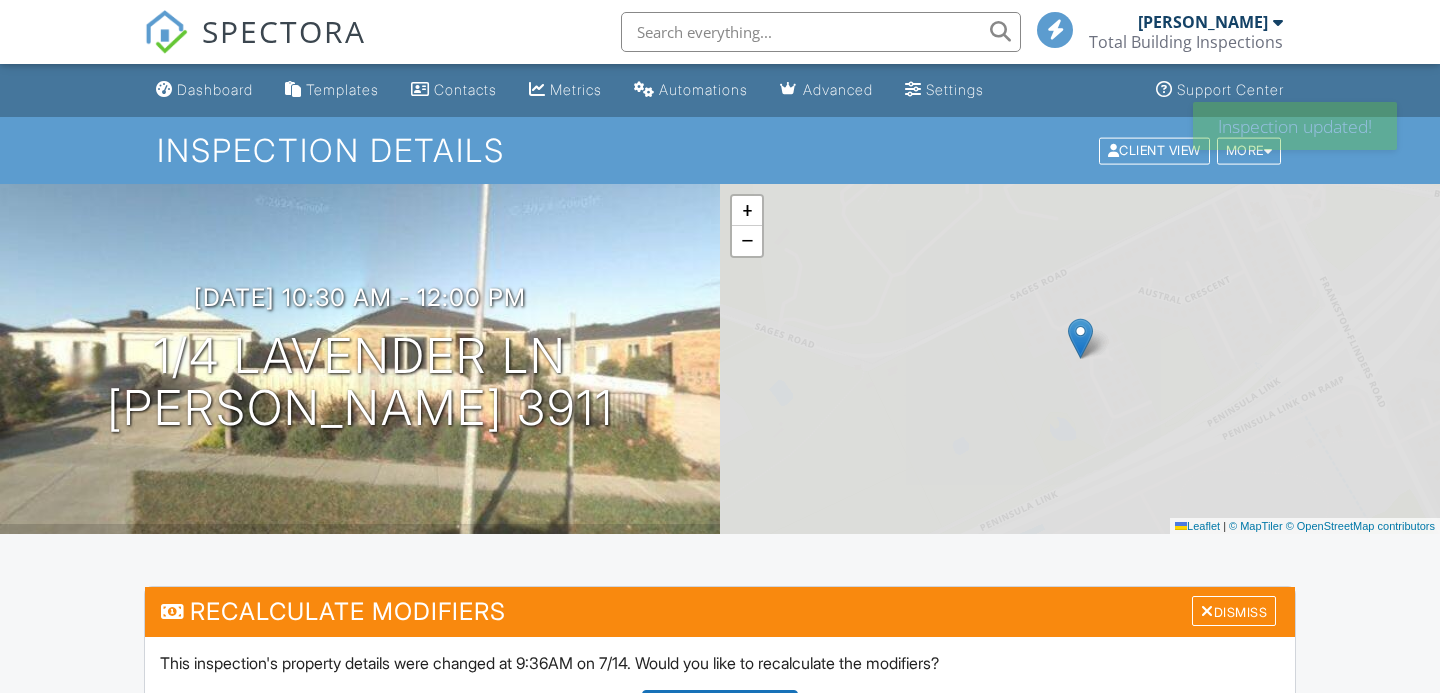 scroll, scrollTop: 0, scrollLeft: 0, axis: both 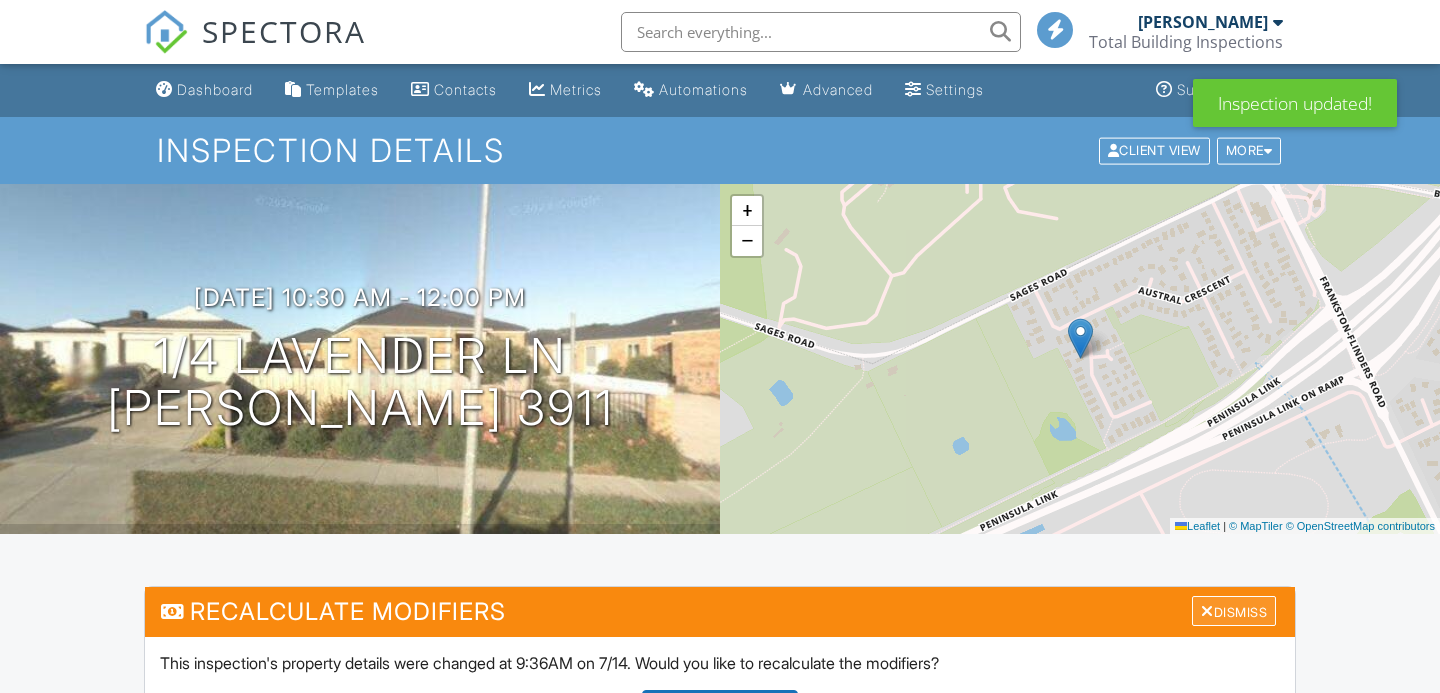 click on "Dismiss" at bounding box center [1234, 611] 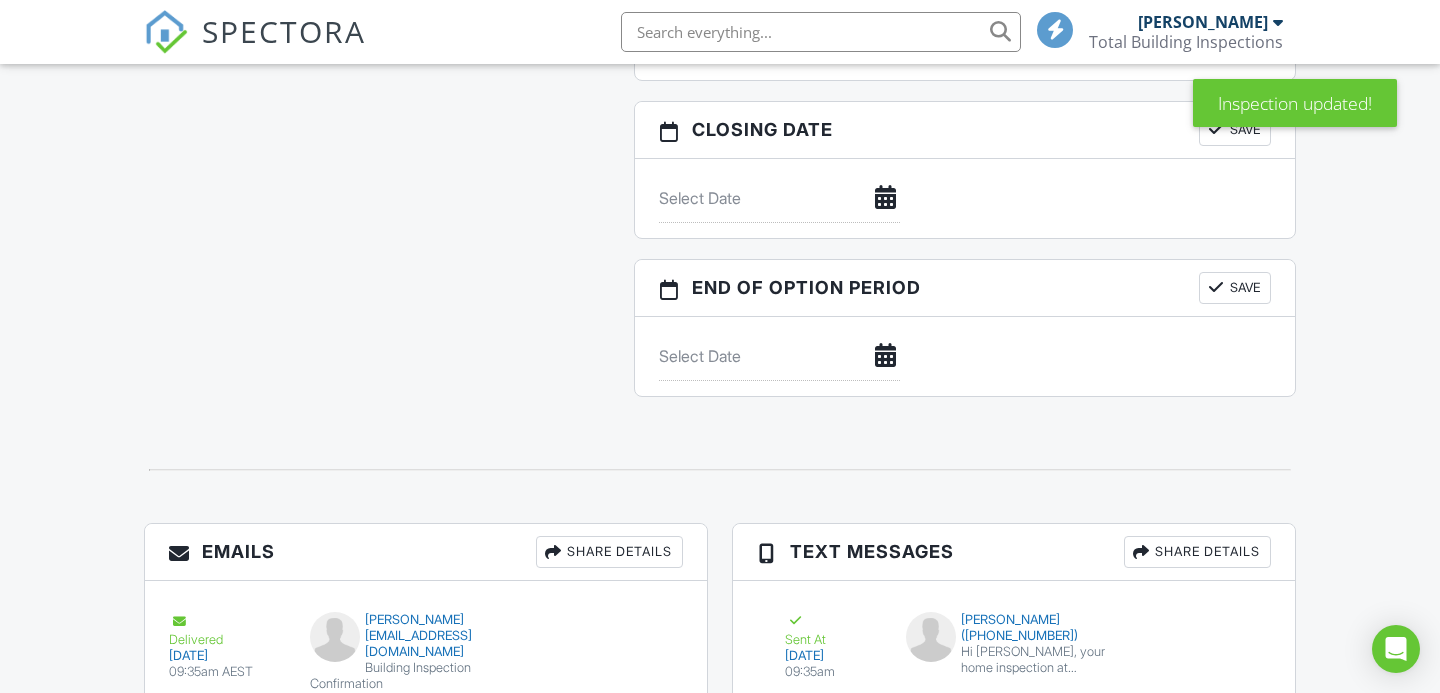 scroll, scrollTop: 1984, scrollLeft: 0, axis: vertical 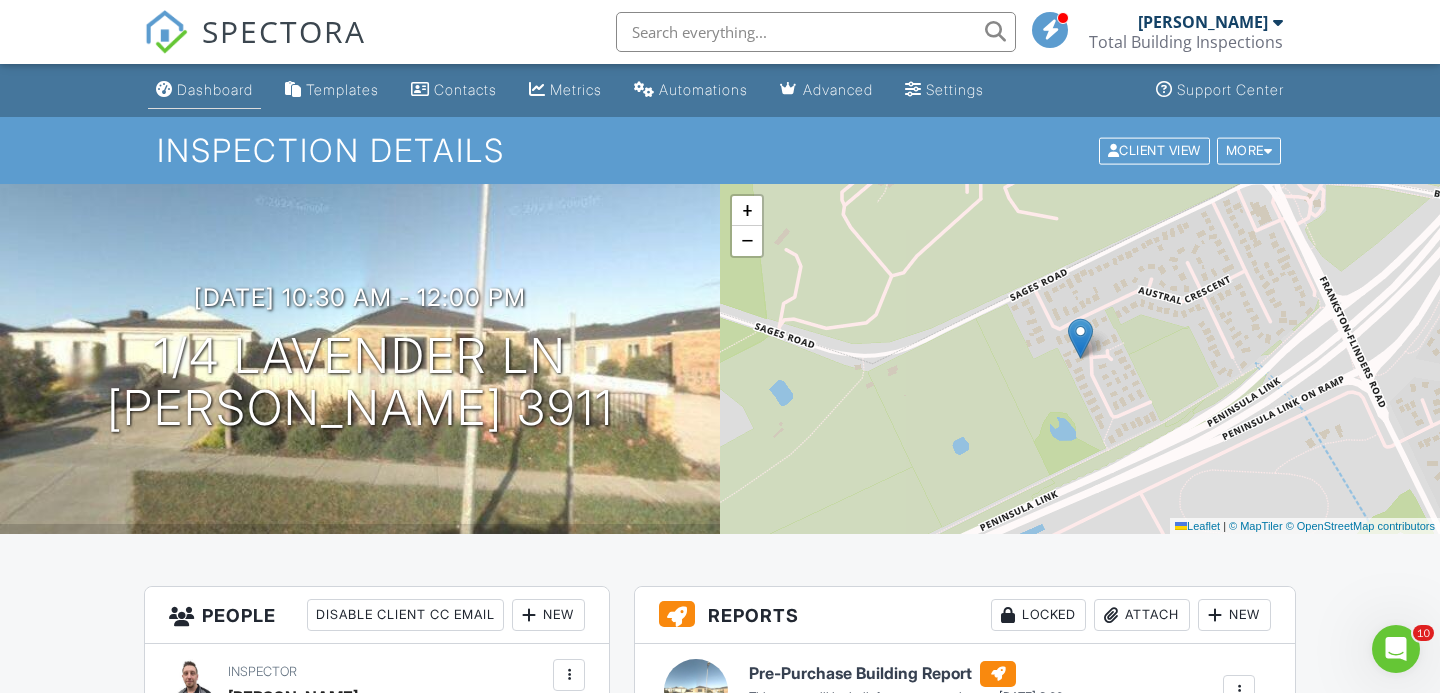 click on "Dashboard" at bounding box center (204, 90) 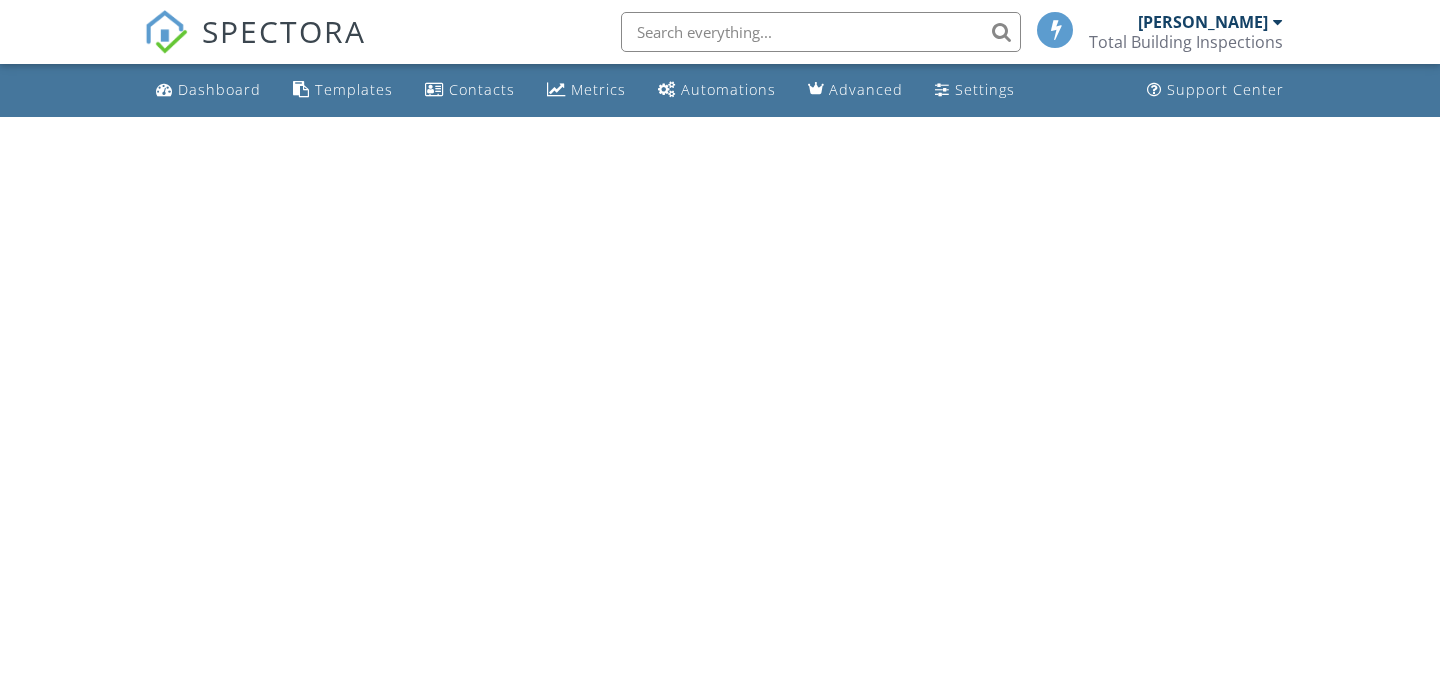 scroll, scrollTop: 0, scrollLeft: 0, axis: both 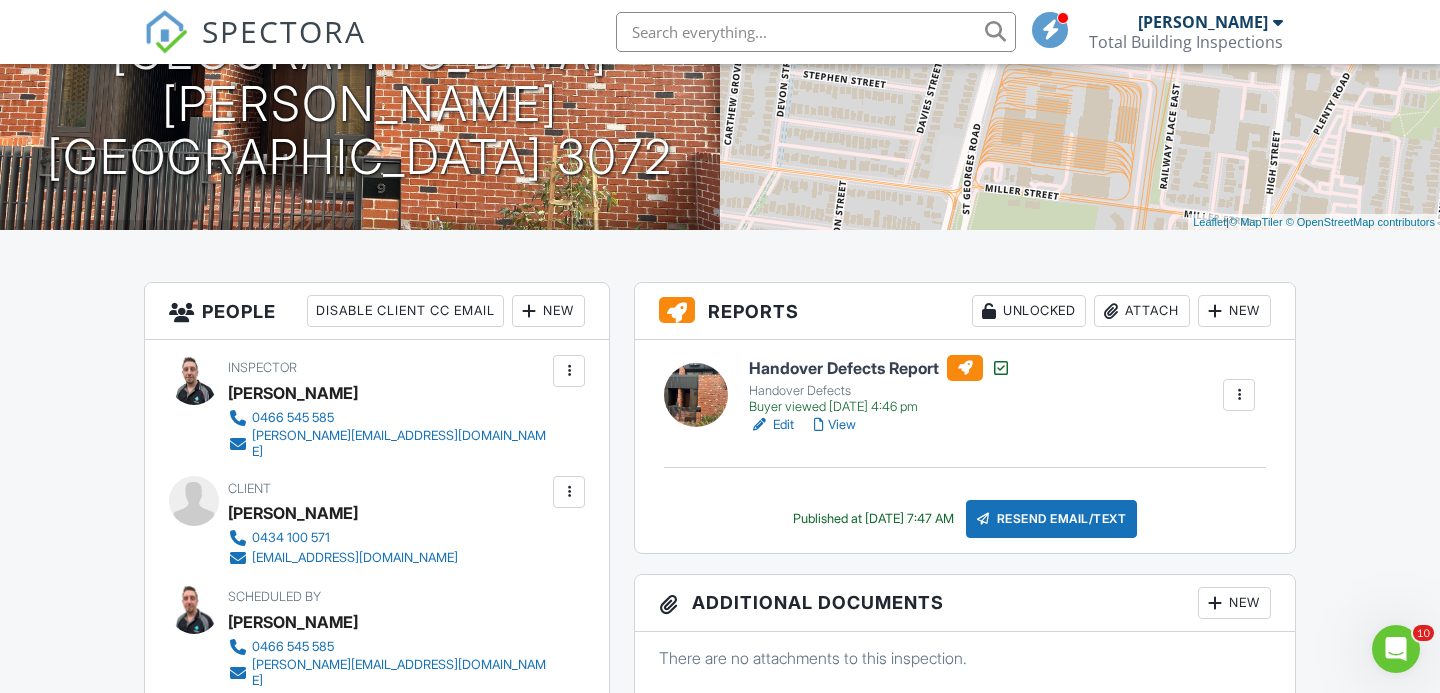 click on "View" at bounding box center (835, 425) 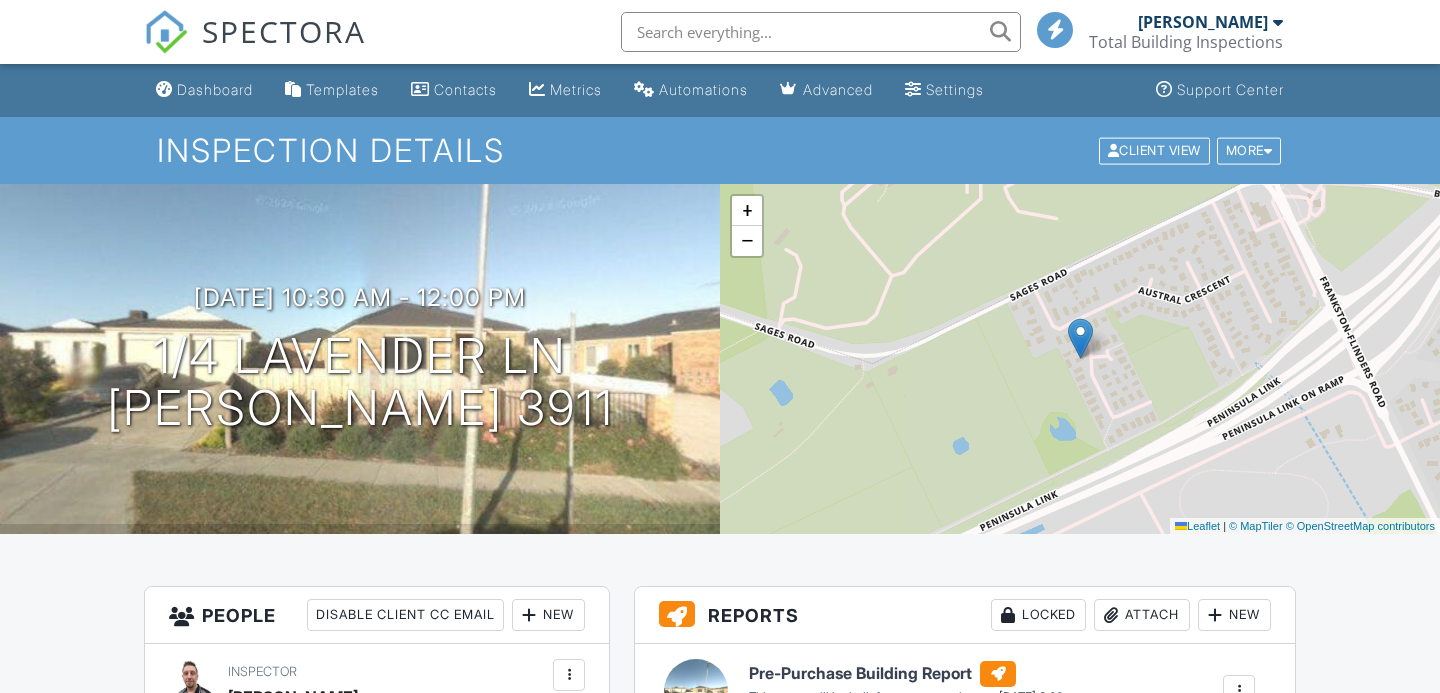 scroll, scrollTop: 498, scrollLeft: 0, axis: vertical 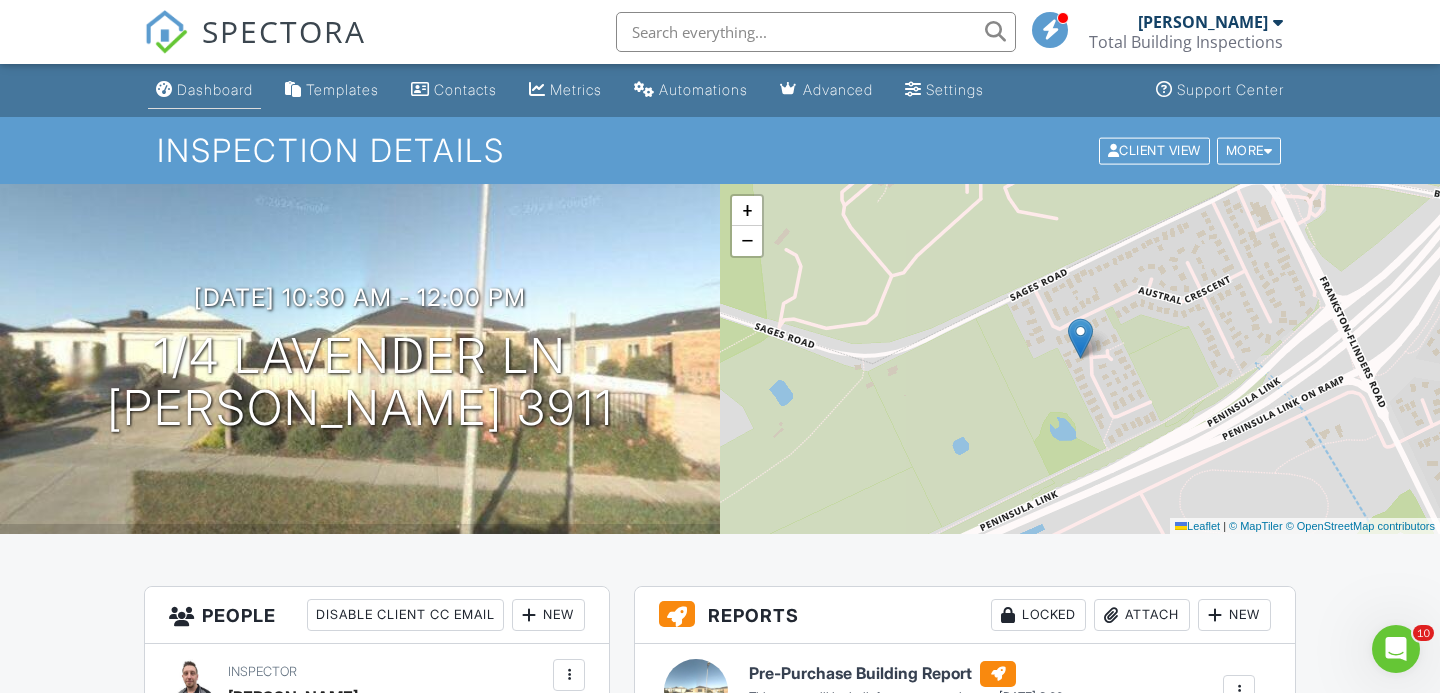 click on "Dashboard" at bounding box center [215, 89] 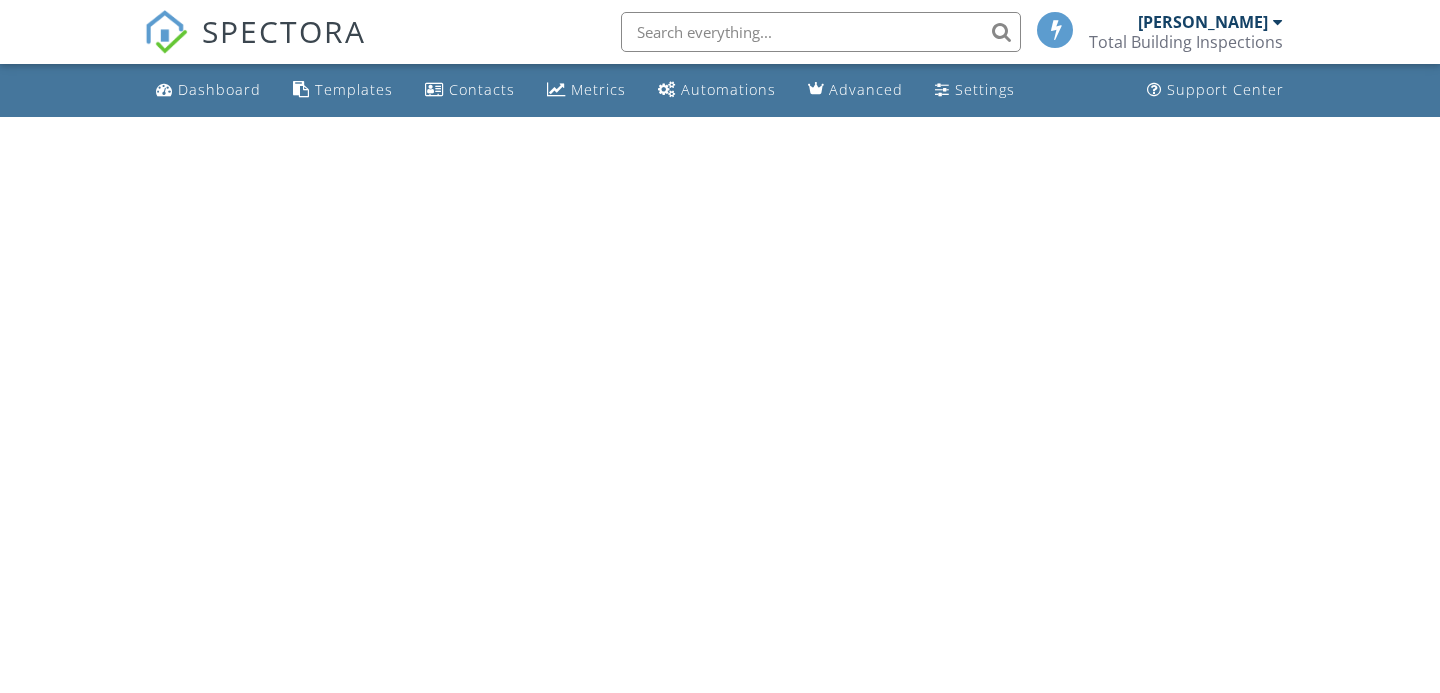 scroll, scrollTop: 0, scrollLeft: 0, axis: both 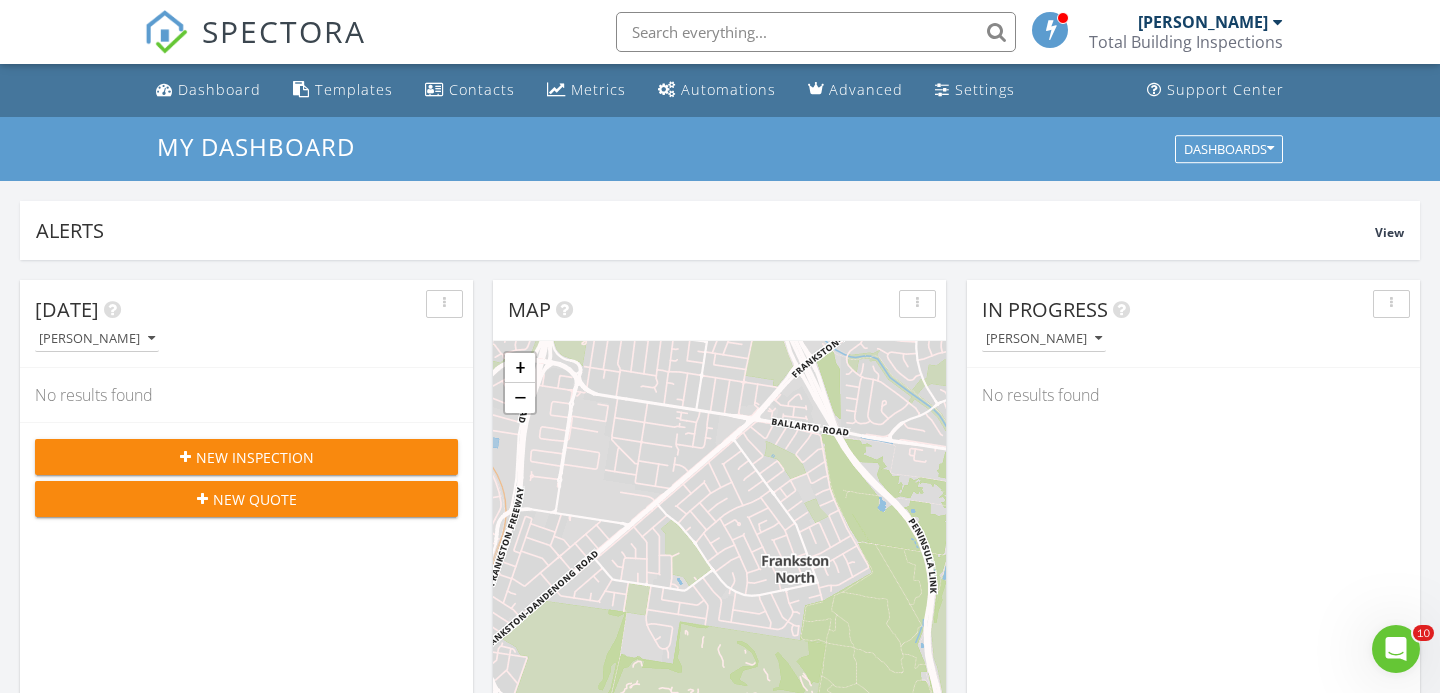 click at bounding box center (816, 32) 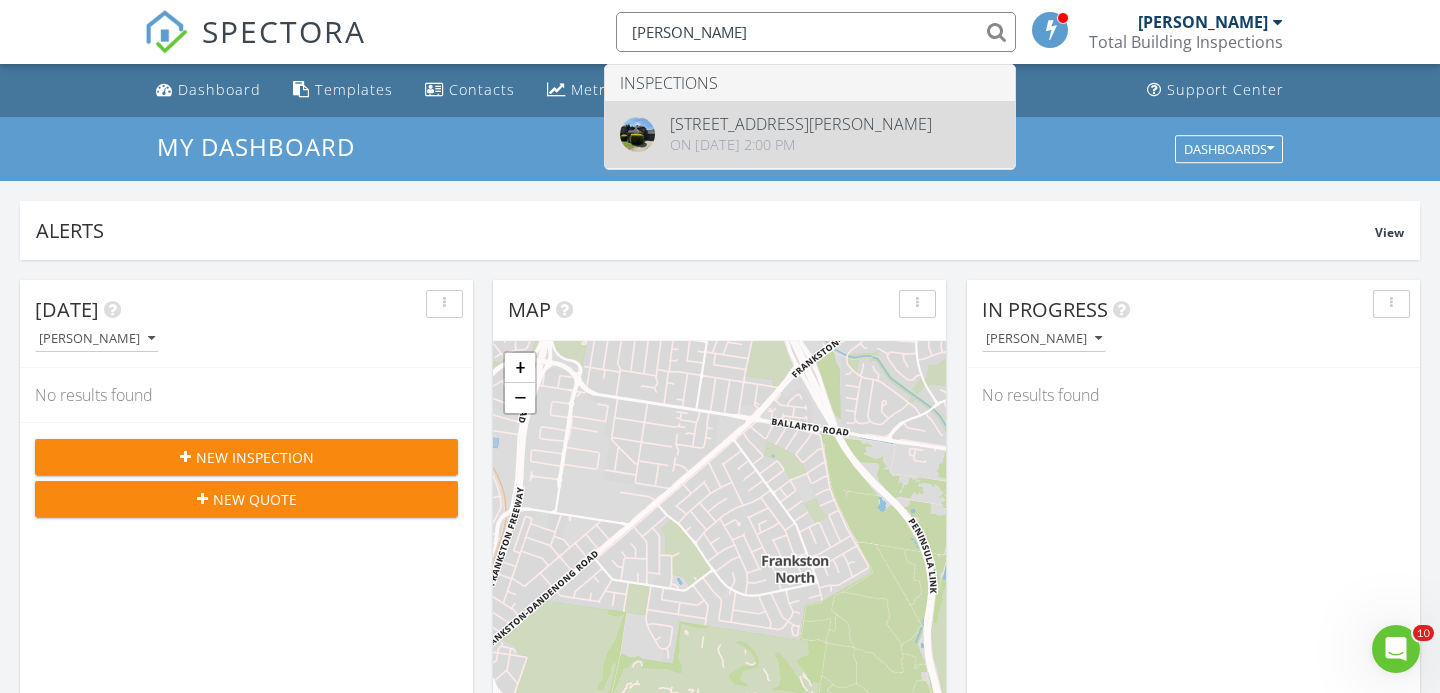 type on "jason wakely" 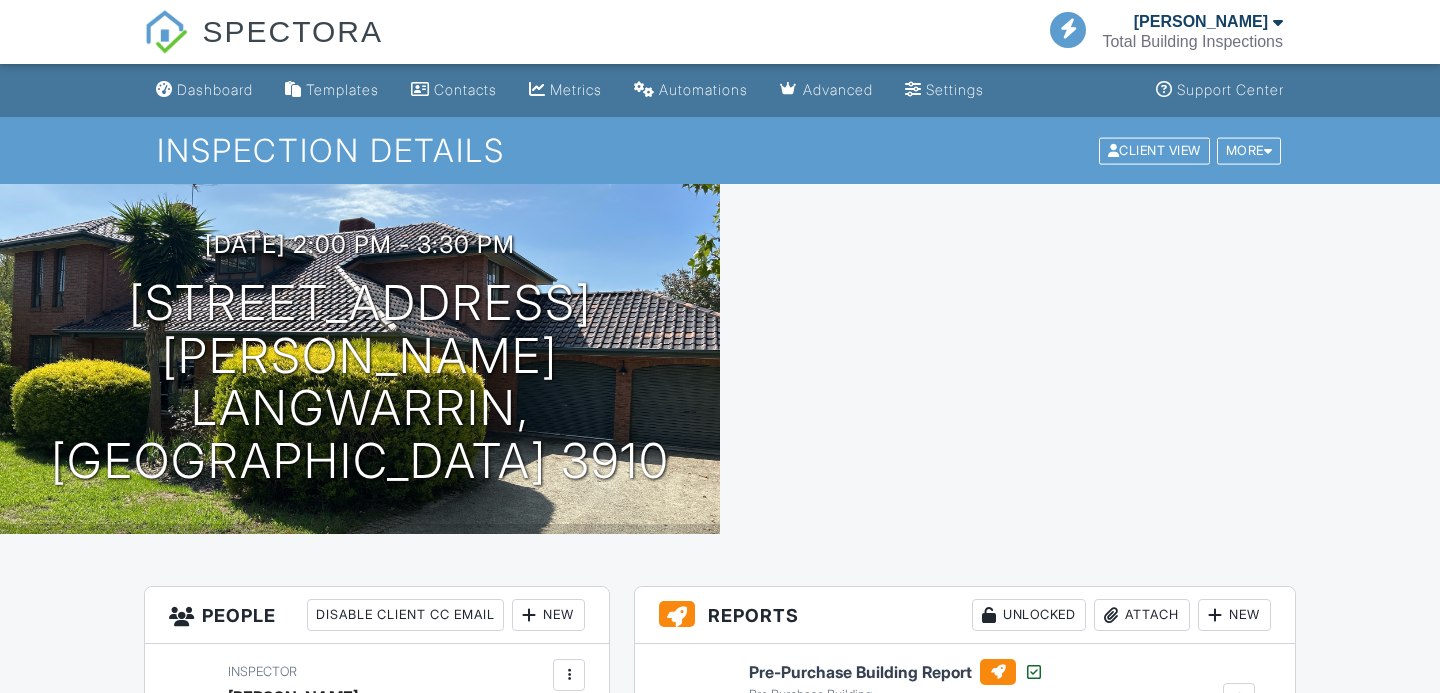 scroll, scrollTop: 0, scrollLeft: 0, axis: both 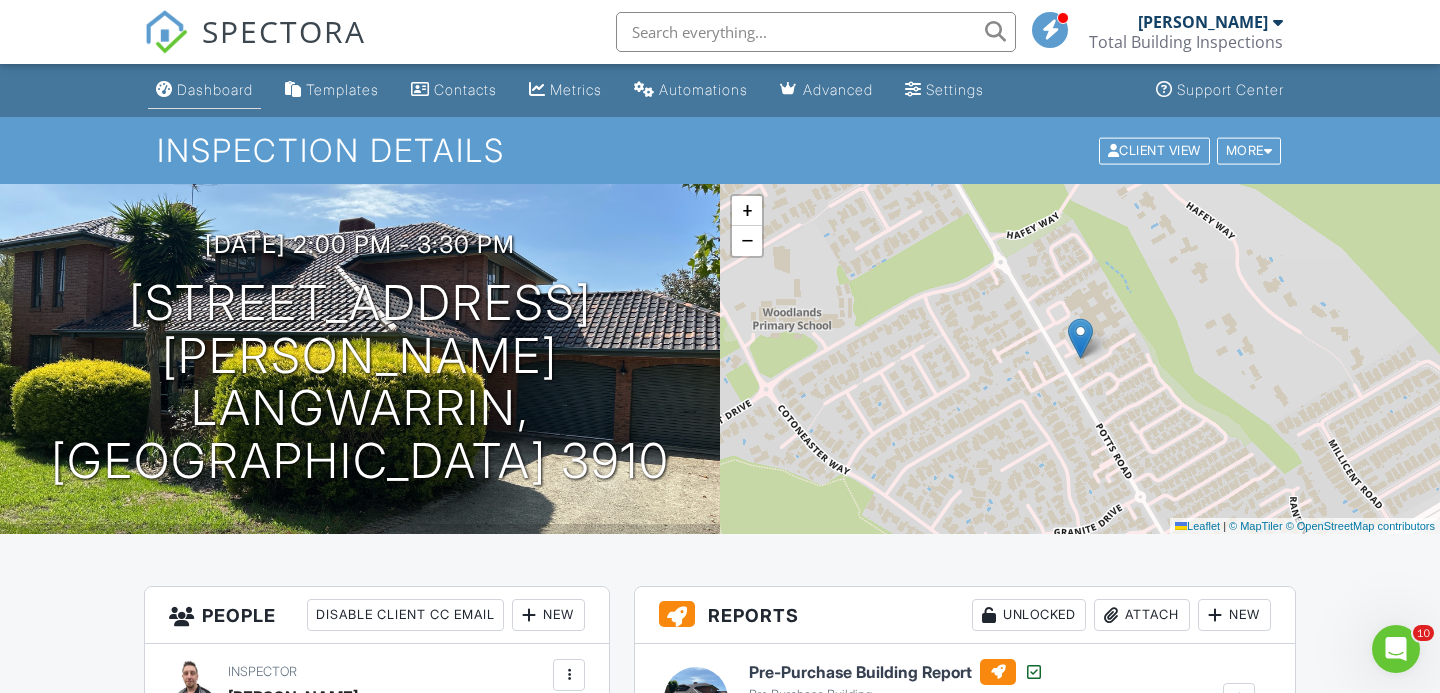 click on "Dashboard" at bounding box center [215, 89] 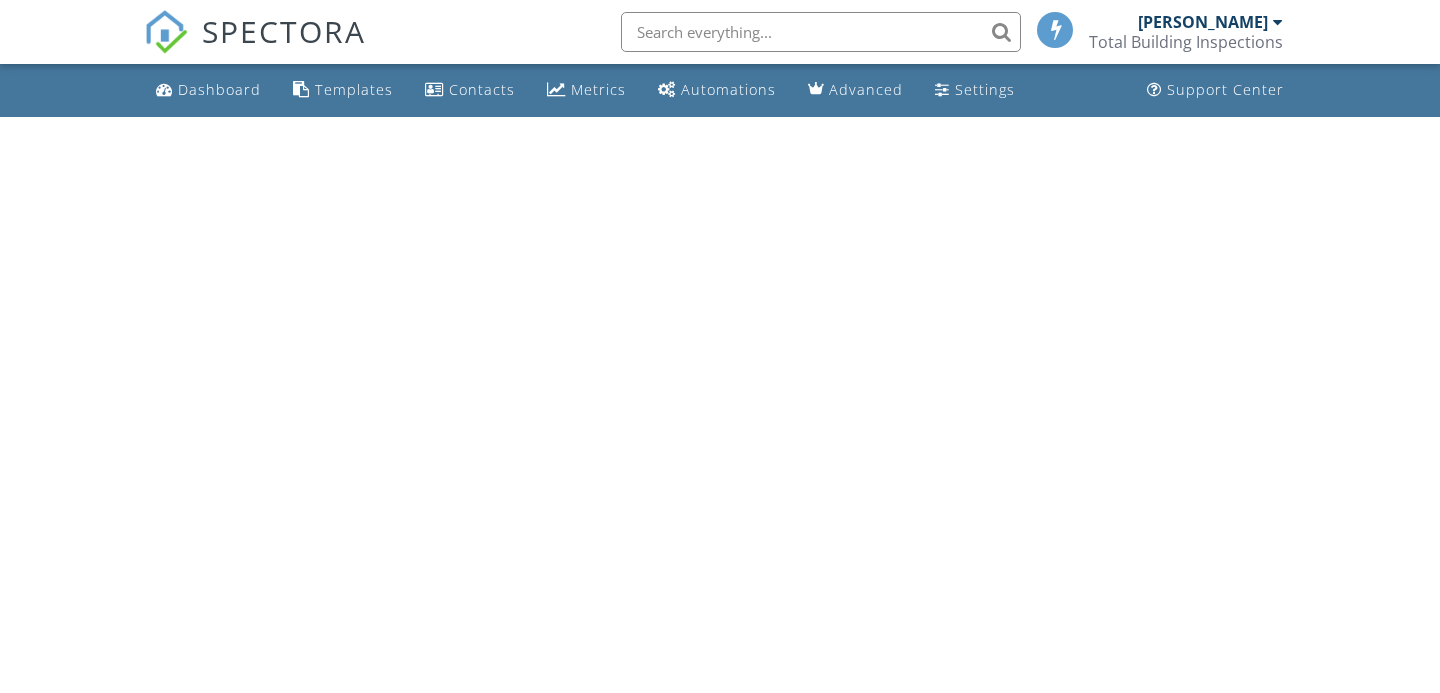 scroll, scrollTop: 0, scrollLeft: 0, axis: both 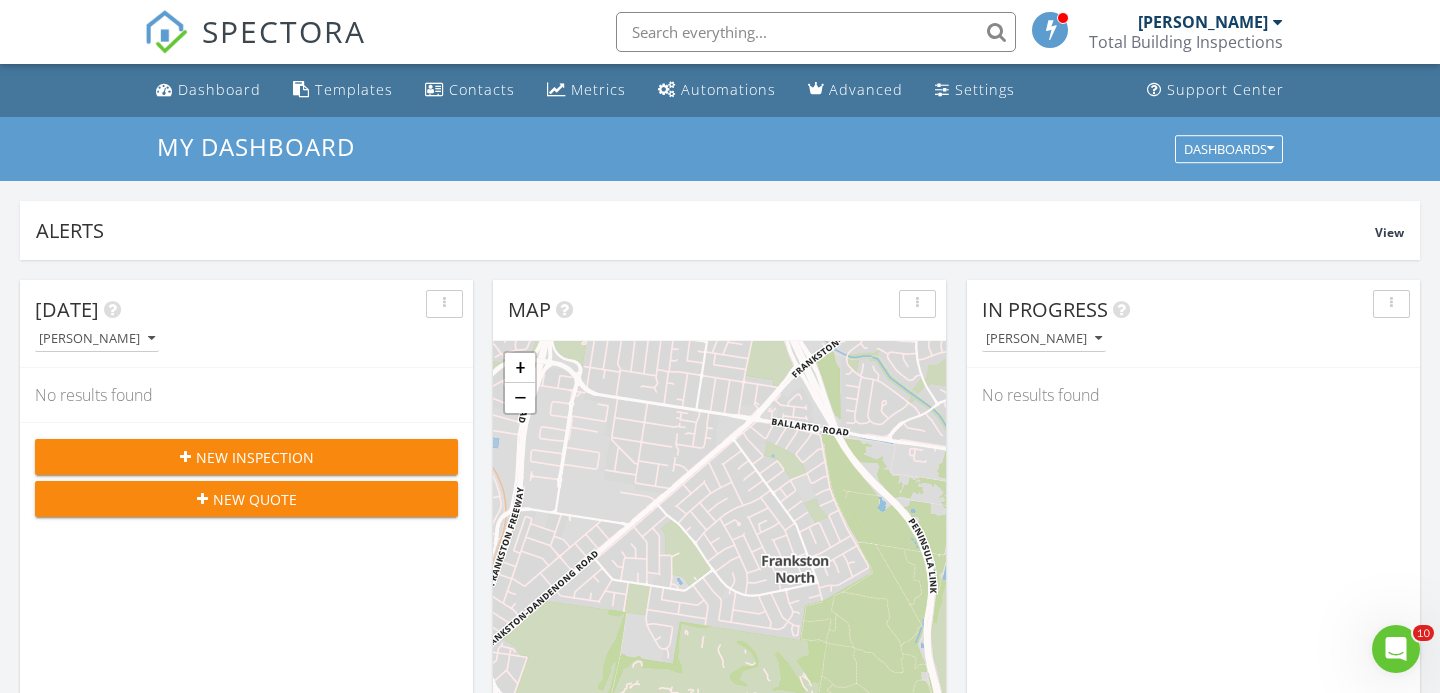 click at bounding box center [816, 32] 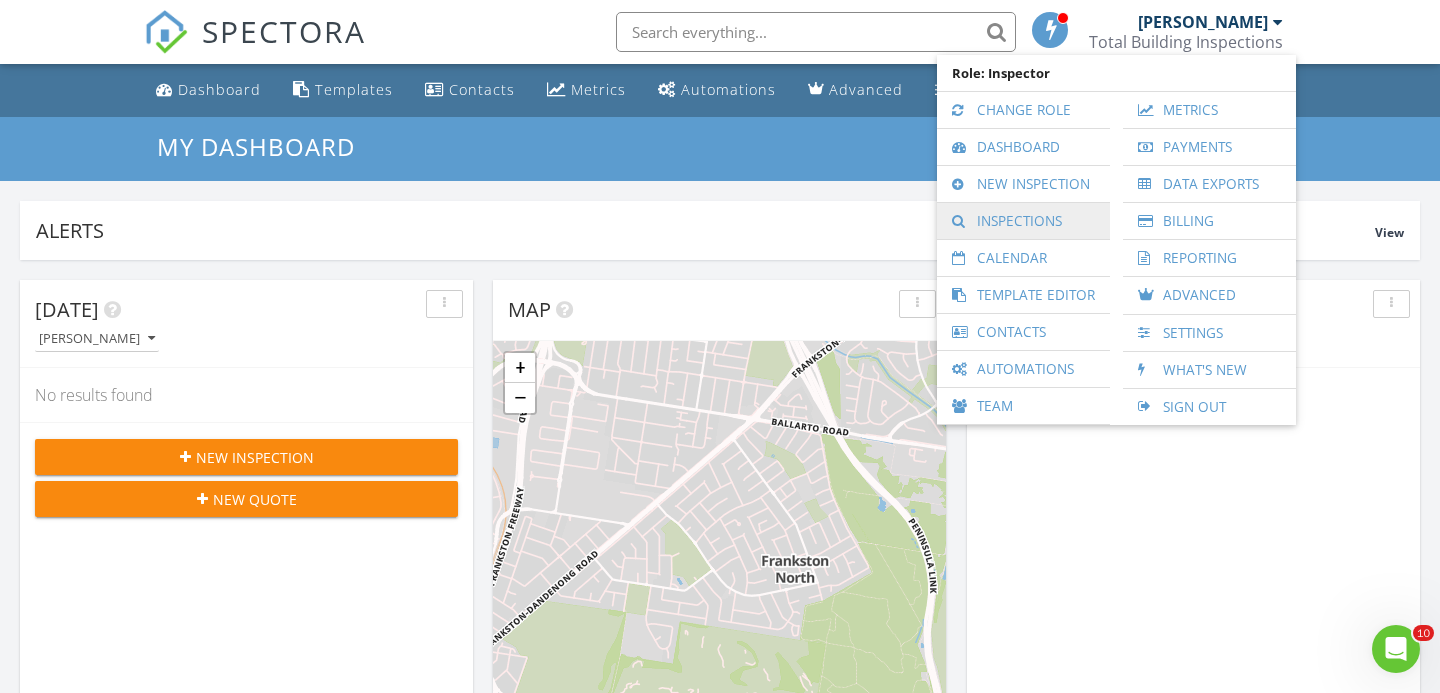 click on "Inspections" at bounding box center [1023, 221] 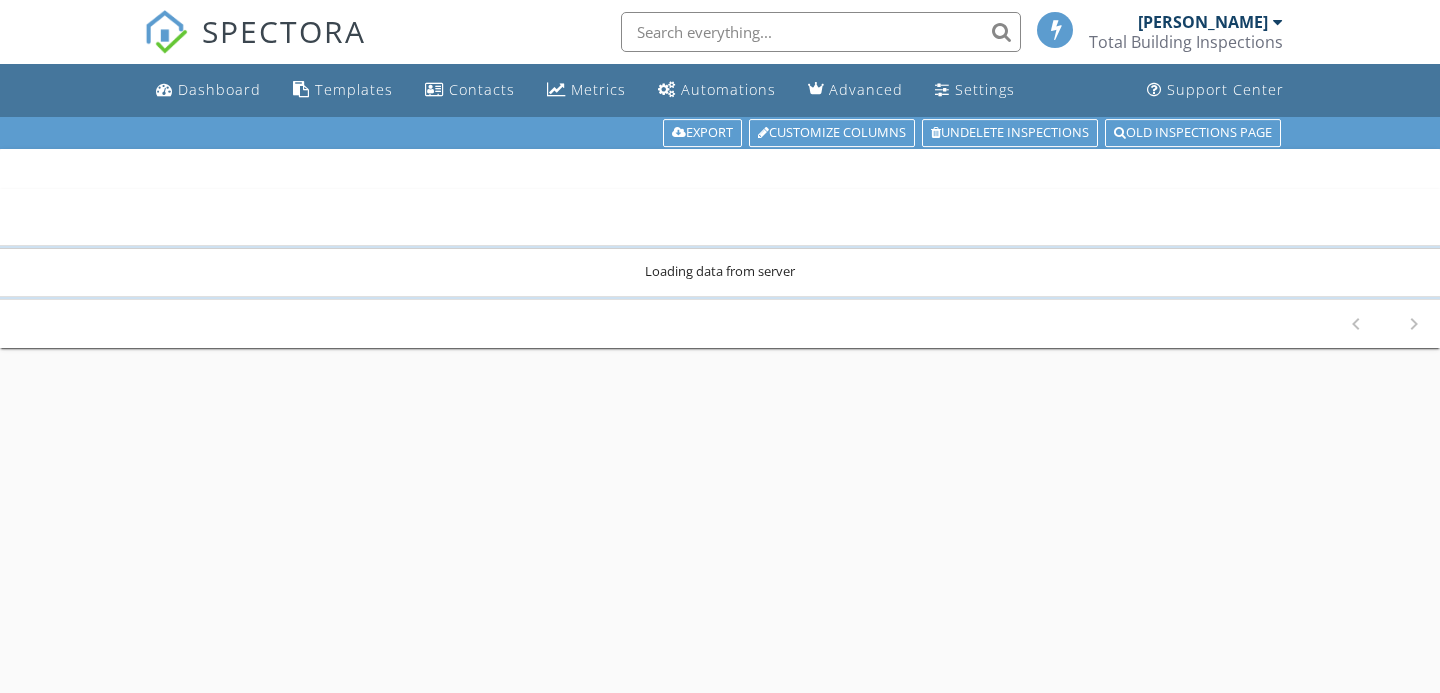scroll, scrollTop: 0, scrollLeft: 0, axis: both 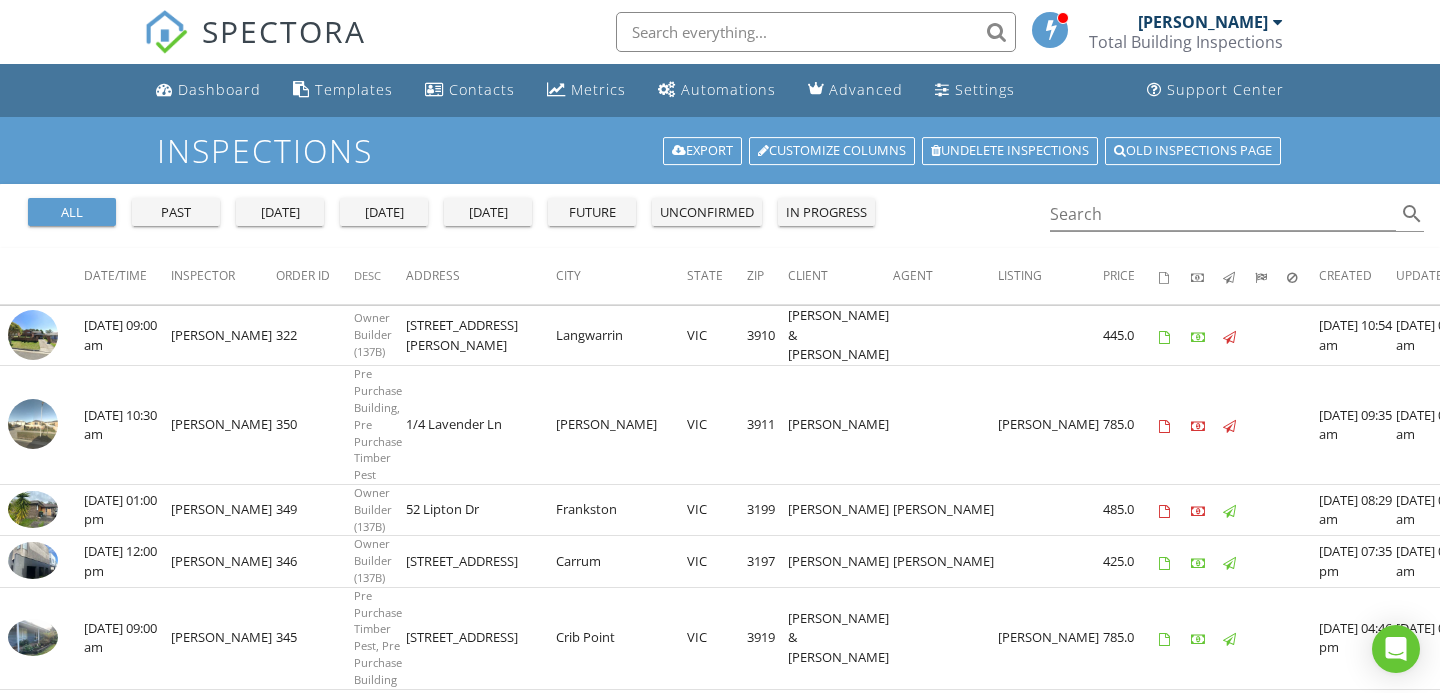 click on "all
past
[DATE]
[DATE]
[DATE]
future
unconfirmed
in progress
Search search" at bounding box center (720, 216) 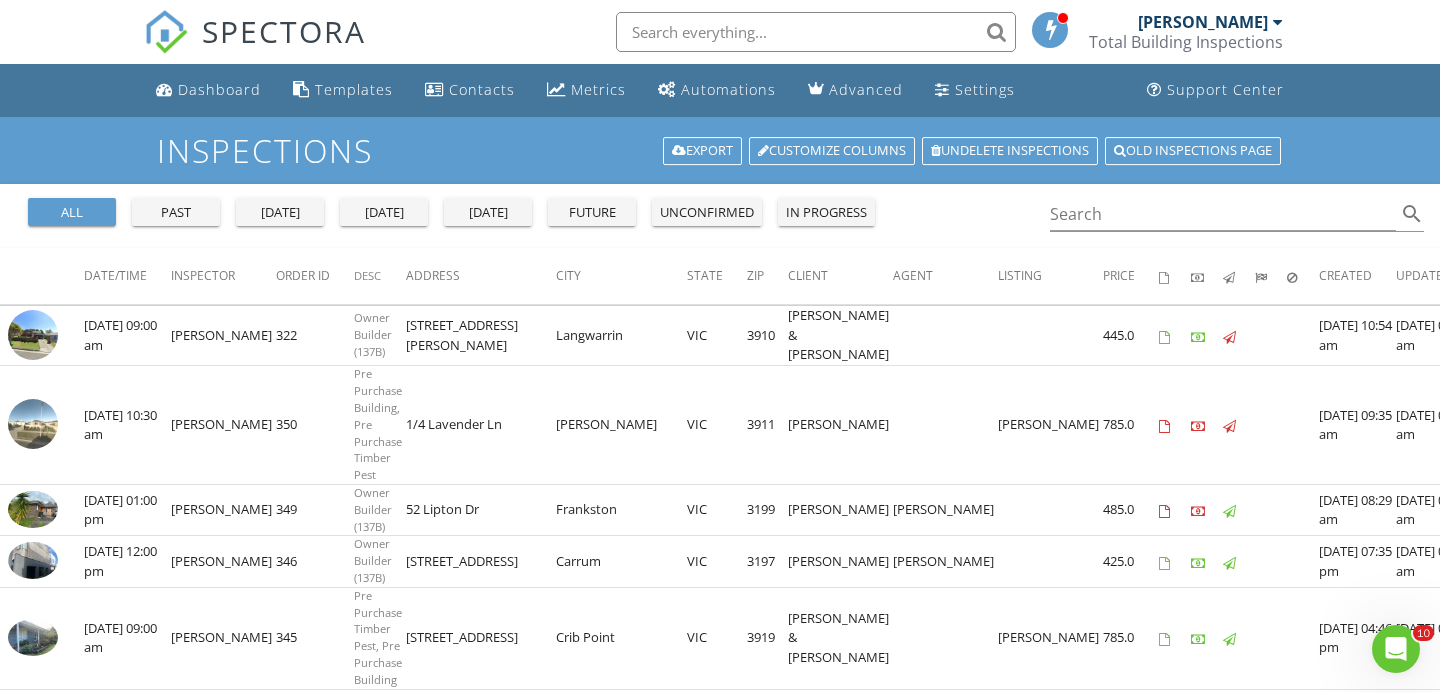 scroll, scrollTop: 0, scrollLeft: 0, axis: both 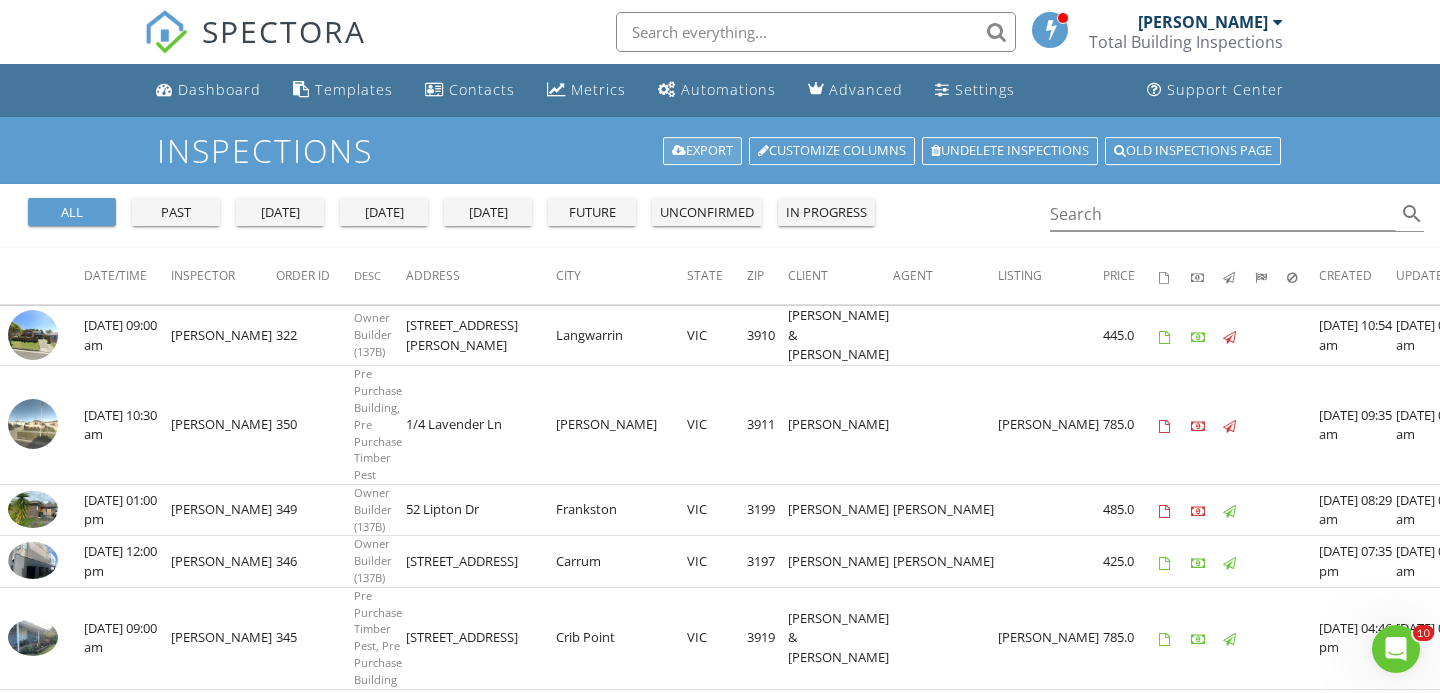 click on "Export" at bounding box center (702, 151) 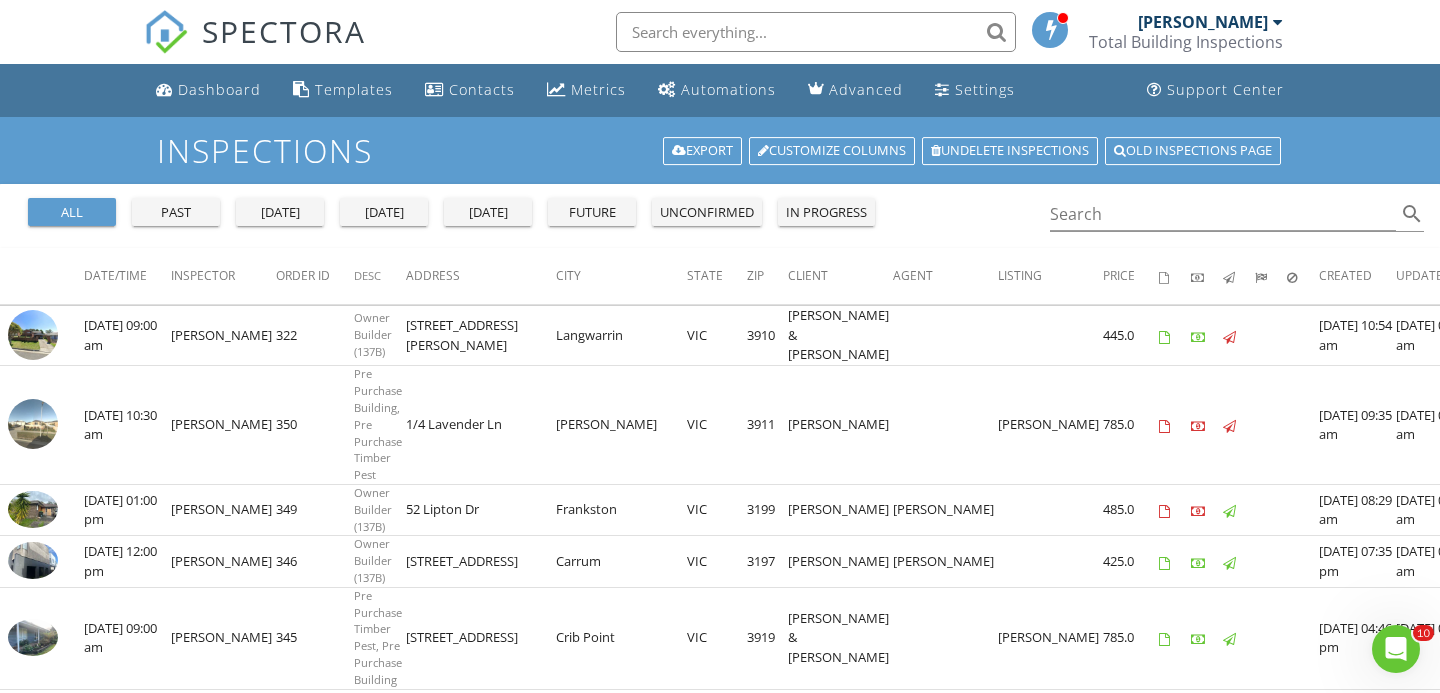 click on "[PERSON_NAME]" at bounding box center [1203, 22] 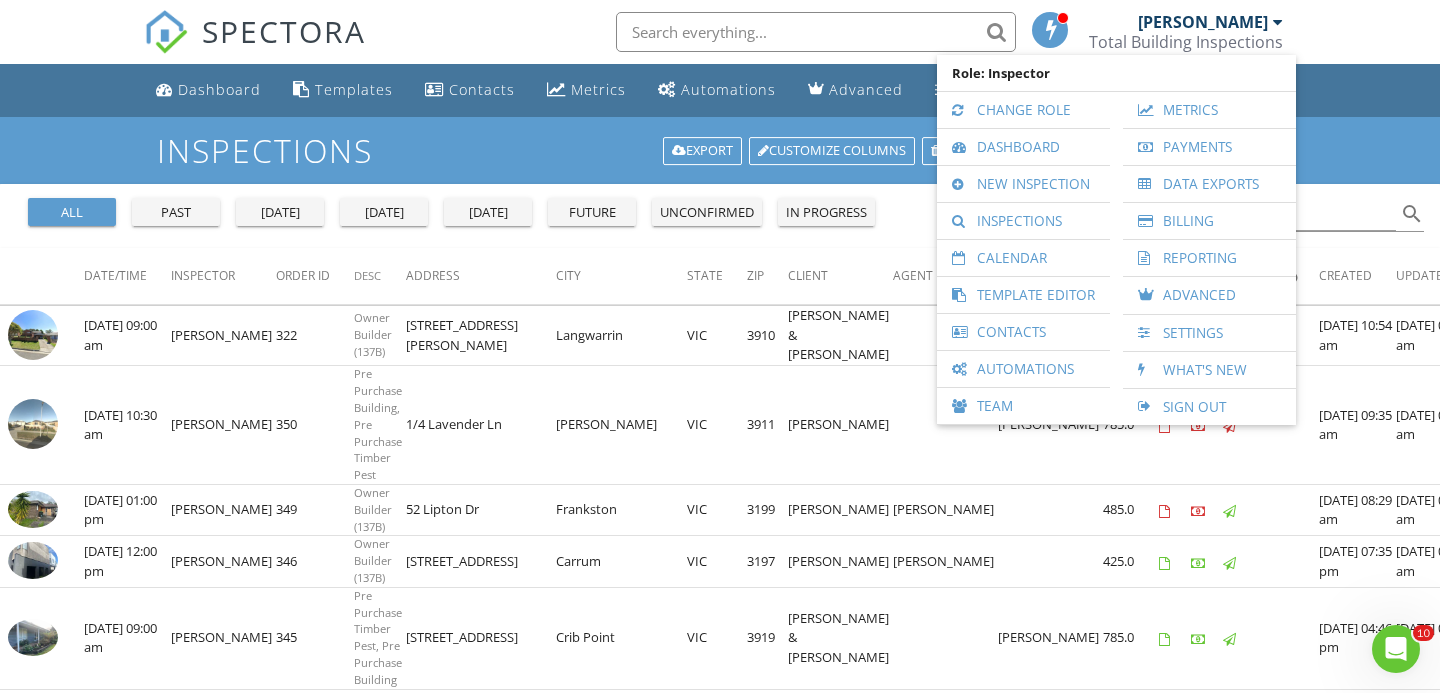 click on "Inspections
Export
Customize Columns
Undelete inspections
Old inspections page" at bounding box center [720, 150] 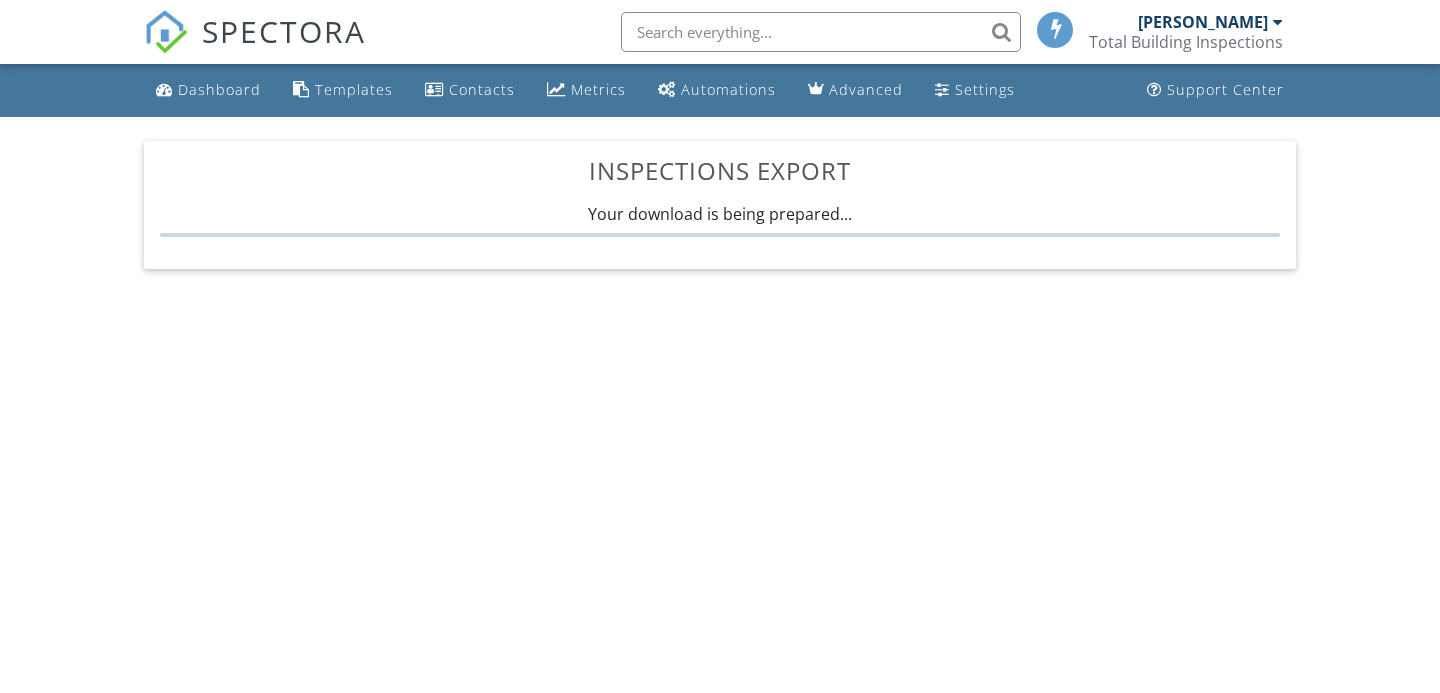 scroll, scrollTop: 0, scrollLeft: 0, axis: both 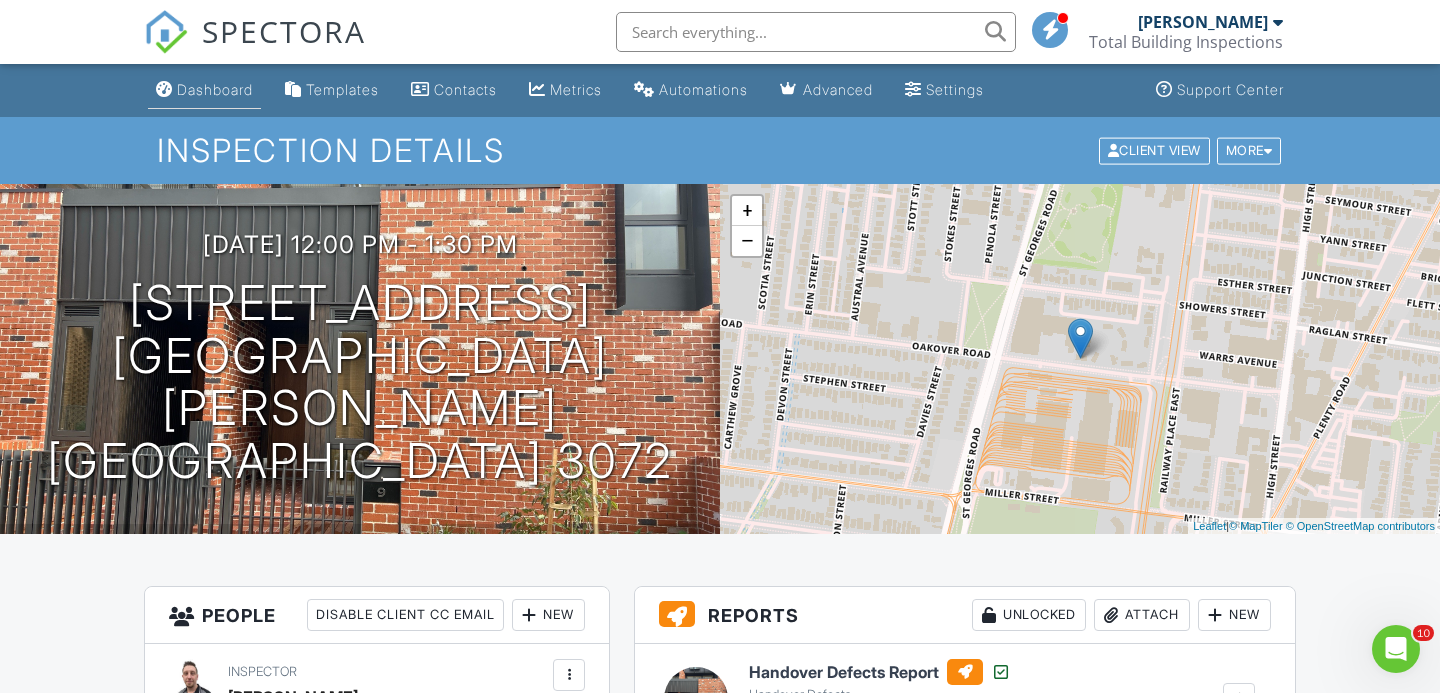 click on "Dashboard" at bounding box center [215, 89] 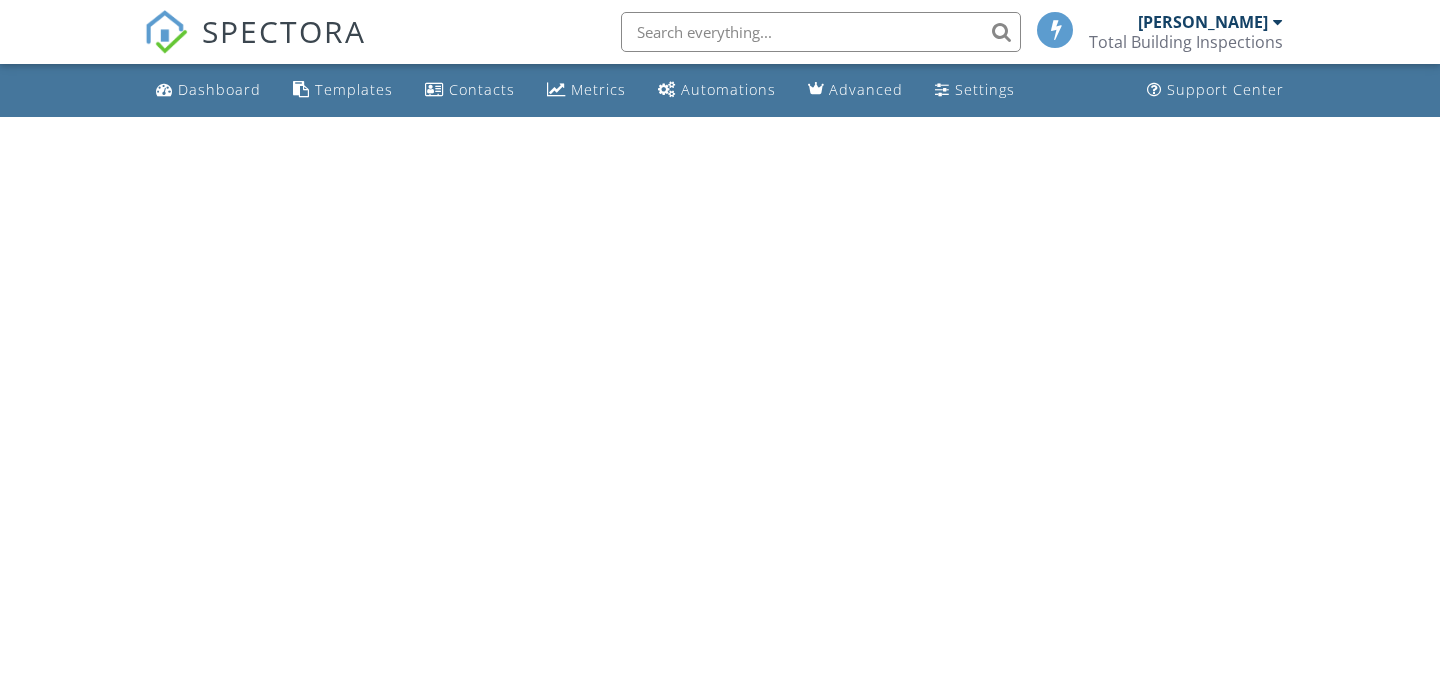 scroll, scrollTop: 0, scrollLeft: 0, axis: both 